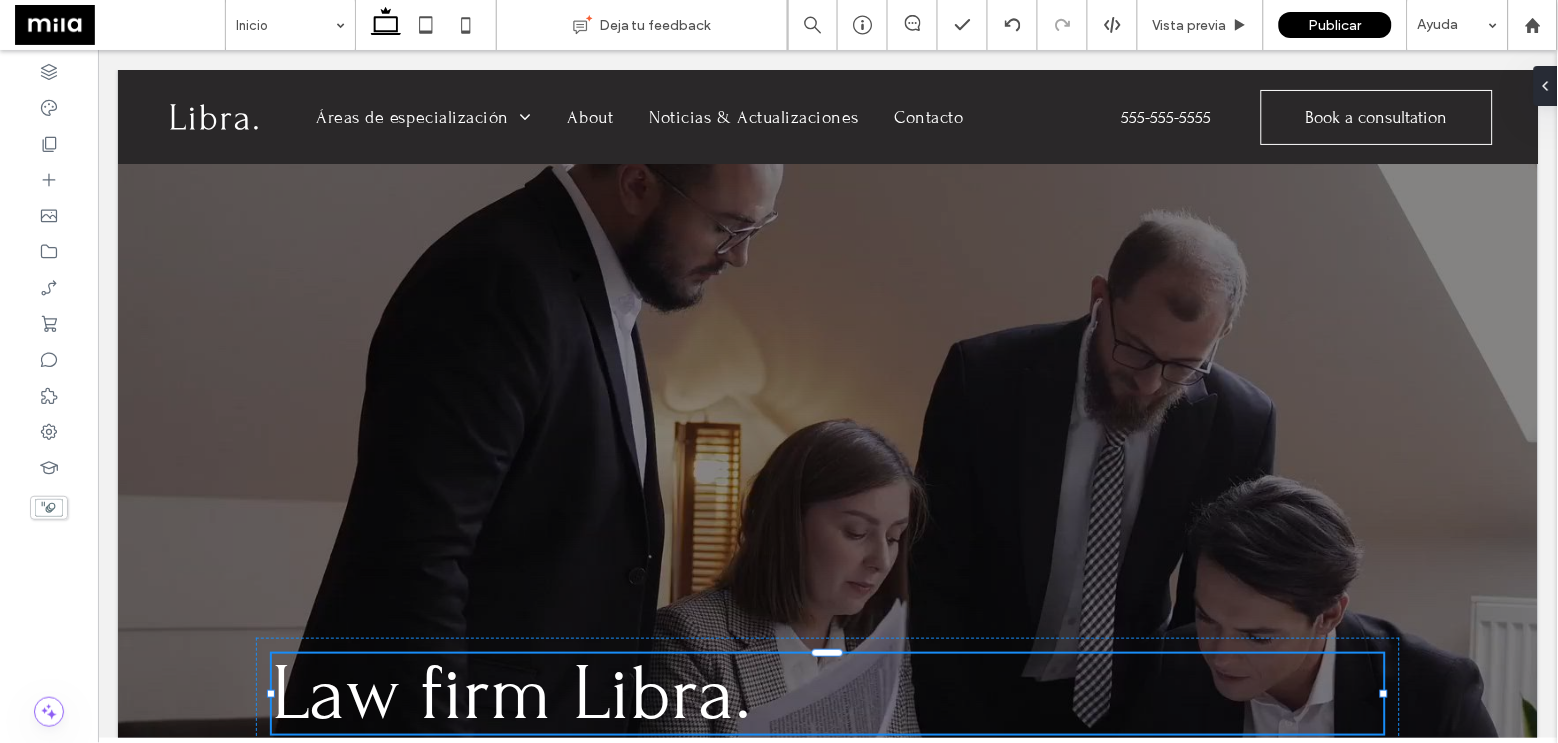 scroll, scrollTop: 272, scrollLeft: 0, axis: vertical 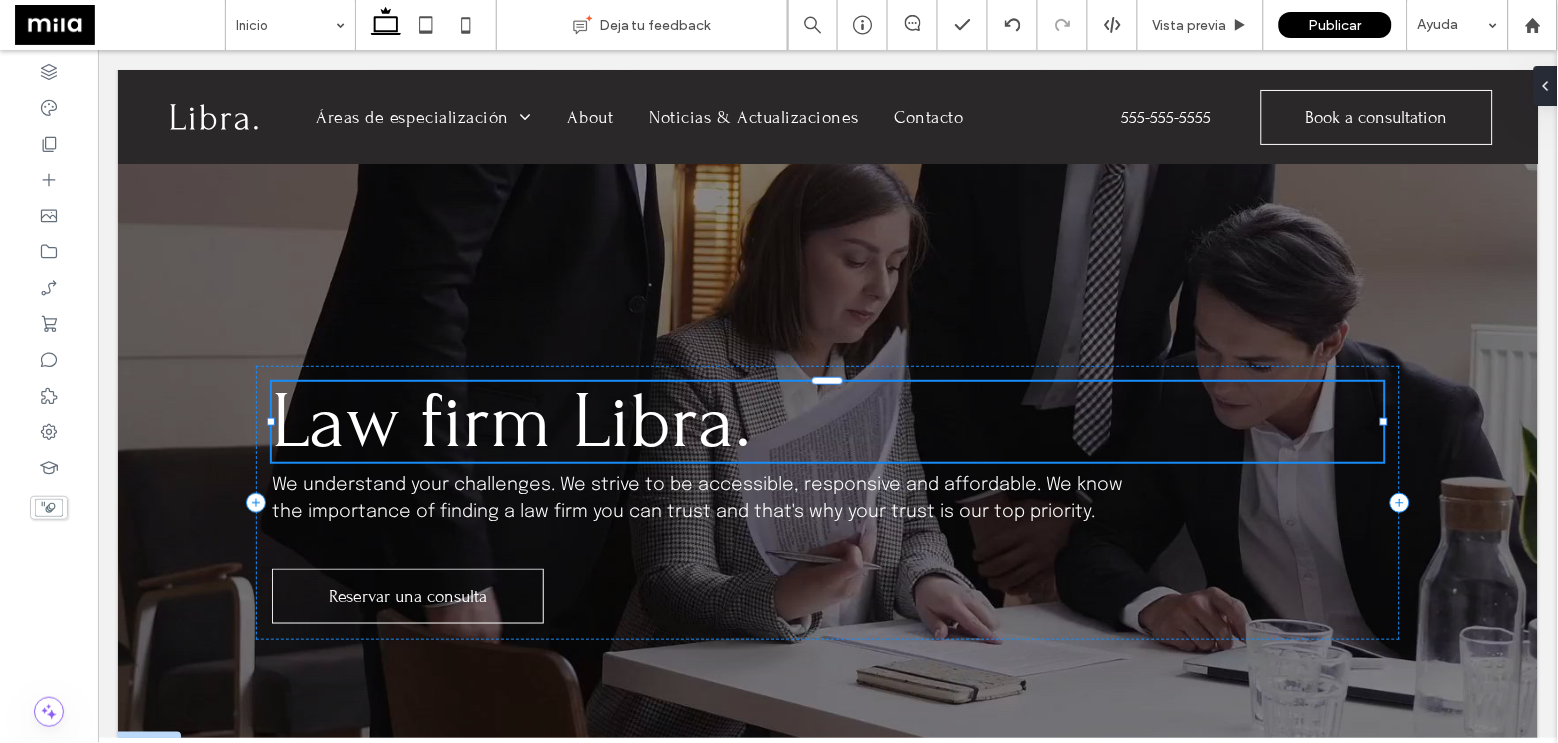 click on "Law firm Libra." at bounding box center (510, 420) 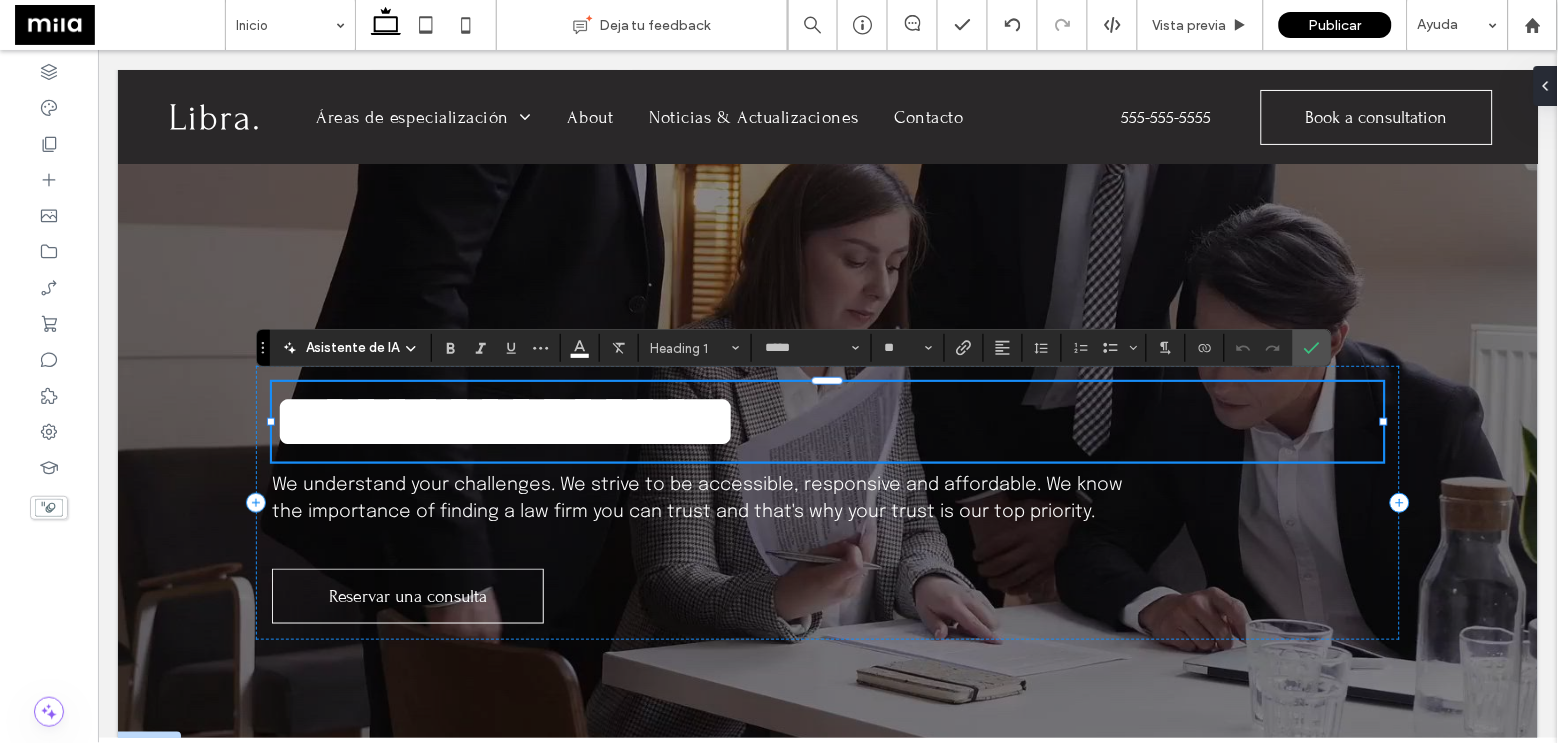 type on "*****" 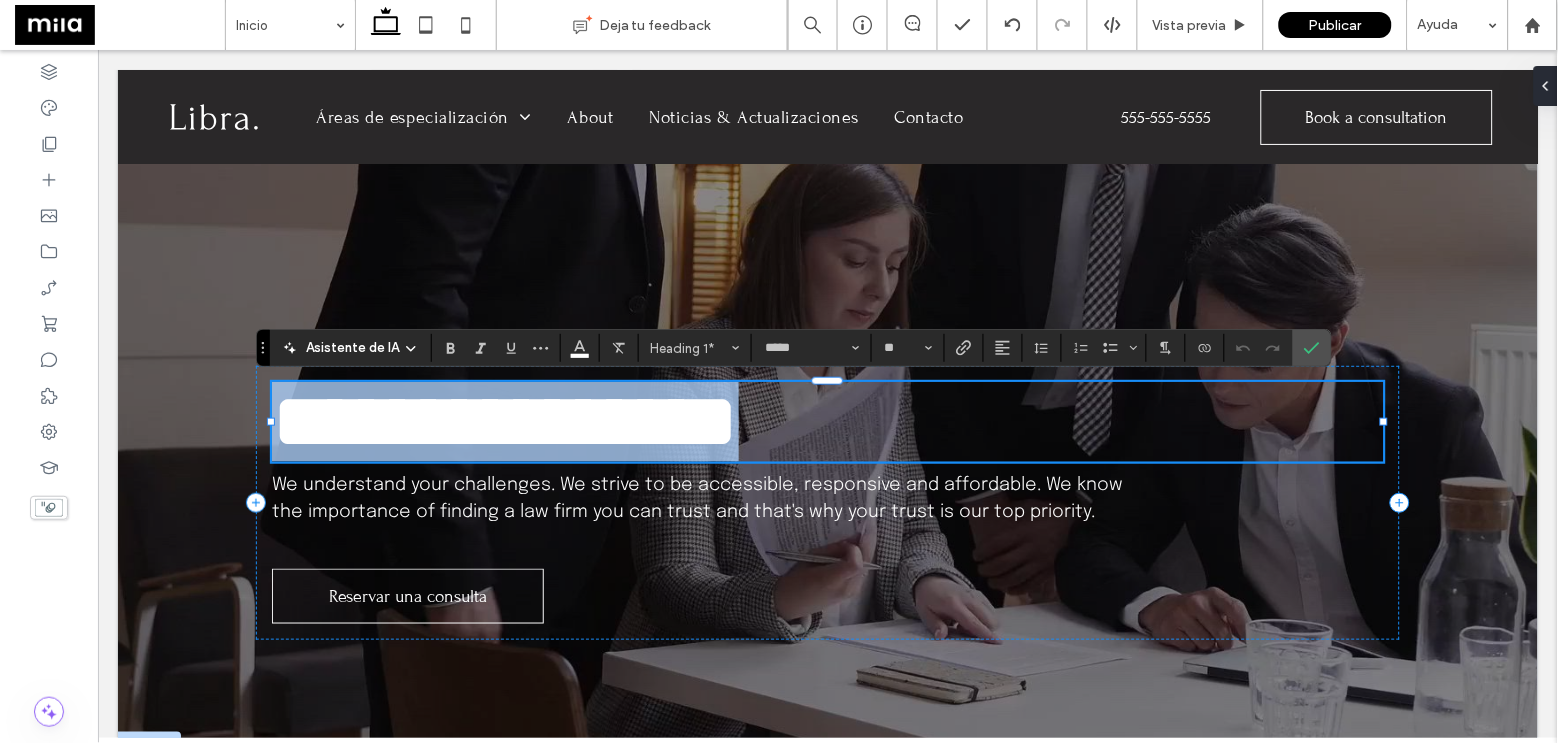 click on "**********" at bounding box center (504, 420) 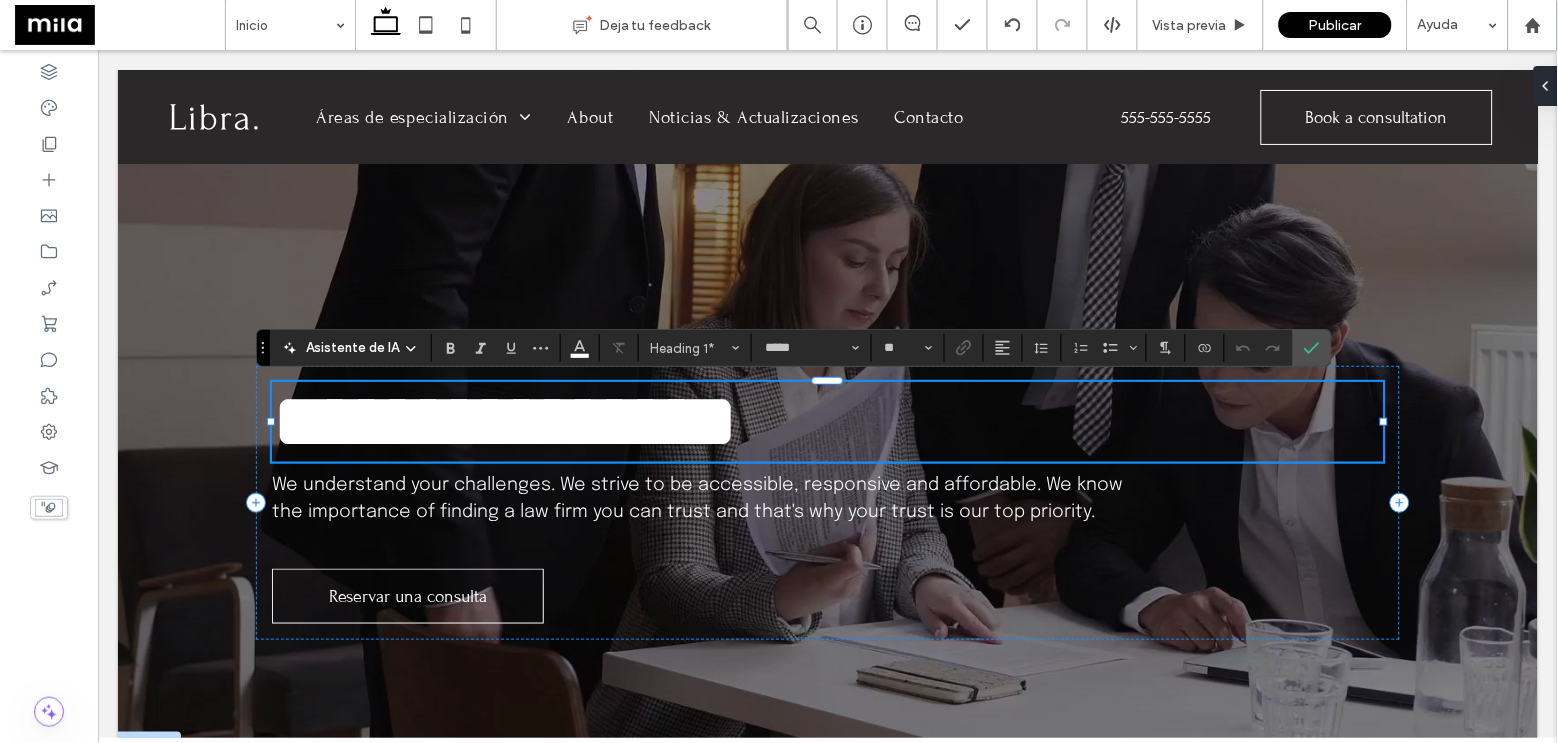 type 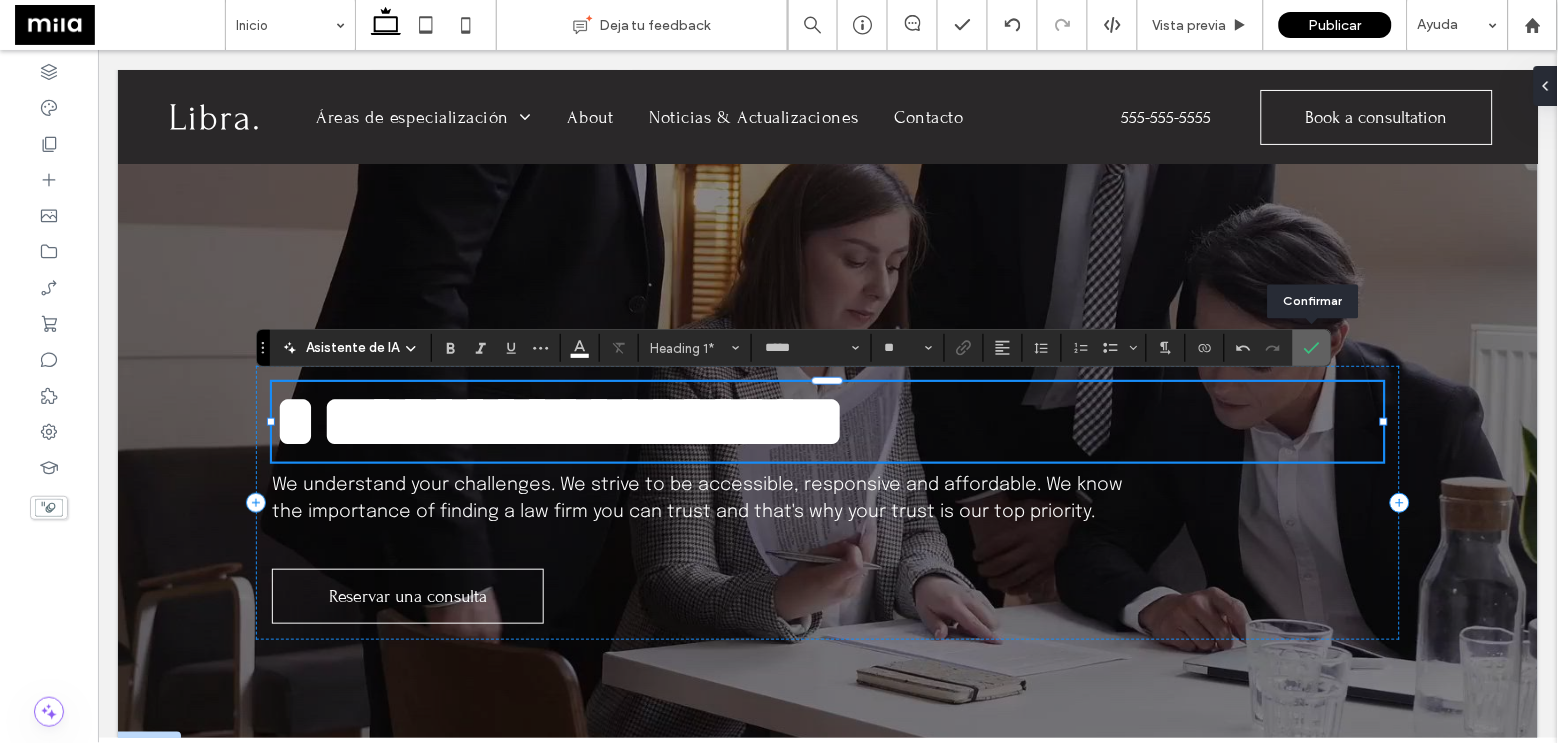 drag, startPoint x: 1317, startPoint y: 358, endPoint x: 1265, endPoint y: 282, distance: 92.086914 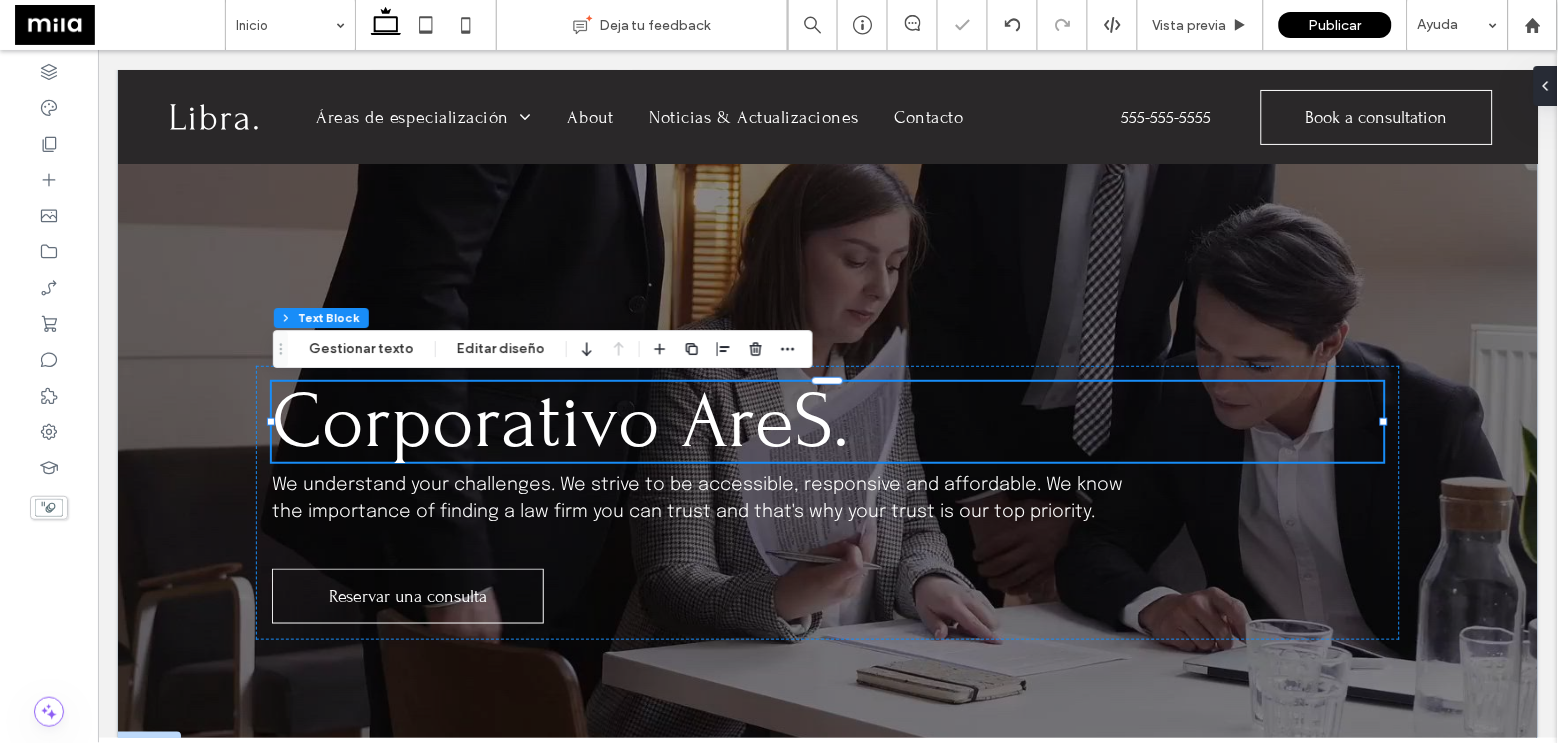 click on "Corporativo AreS.
We understand your challenges. We strive to be accessible, responsive and affordable. We know the importance of finding a law firm you can trust and that's why your trust is our top priority.
Reservar una consulta" at bounding box center [827, 275] 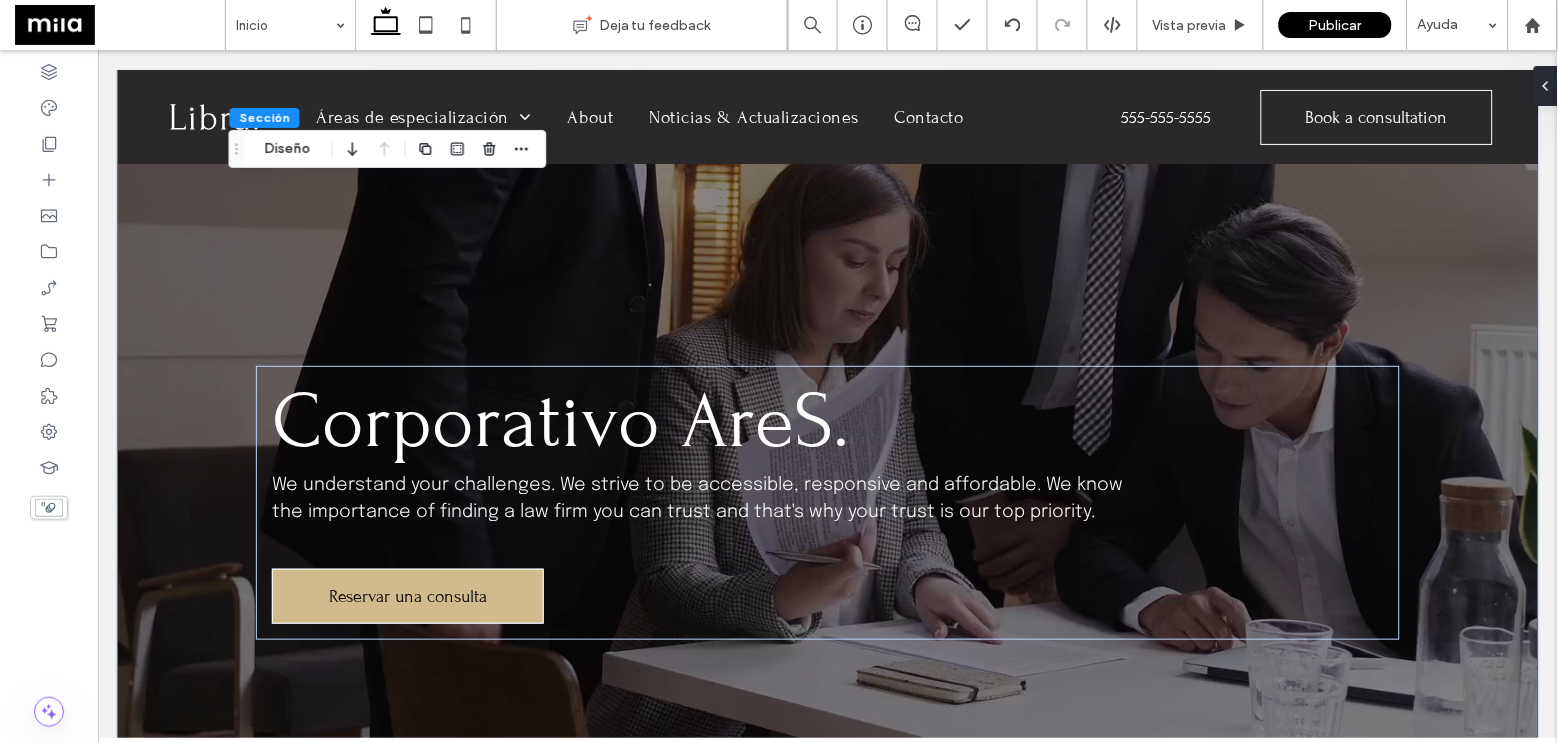 click on "Reservar una consulta" at bounding box center (407, 595) 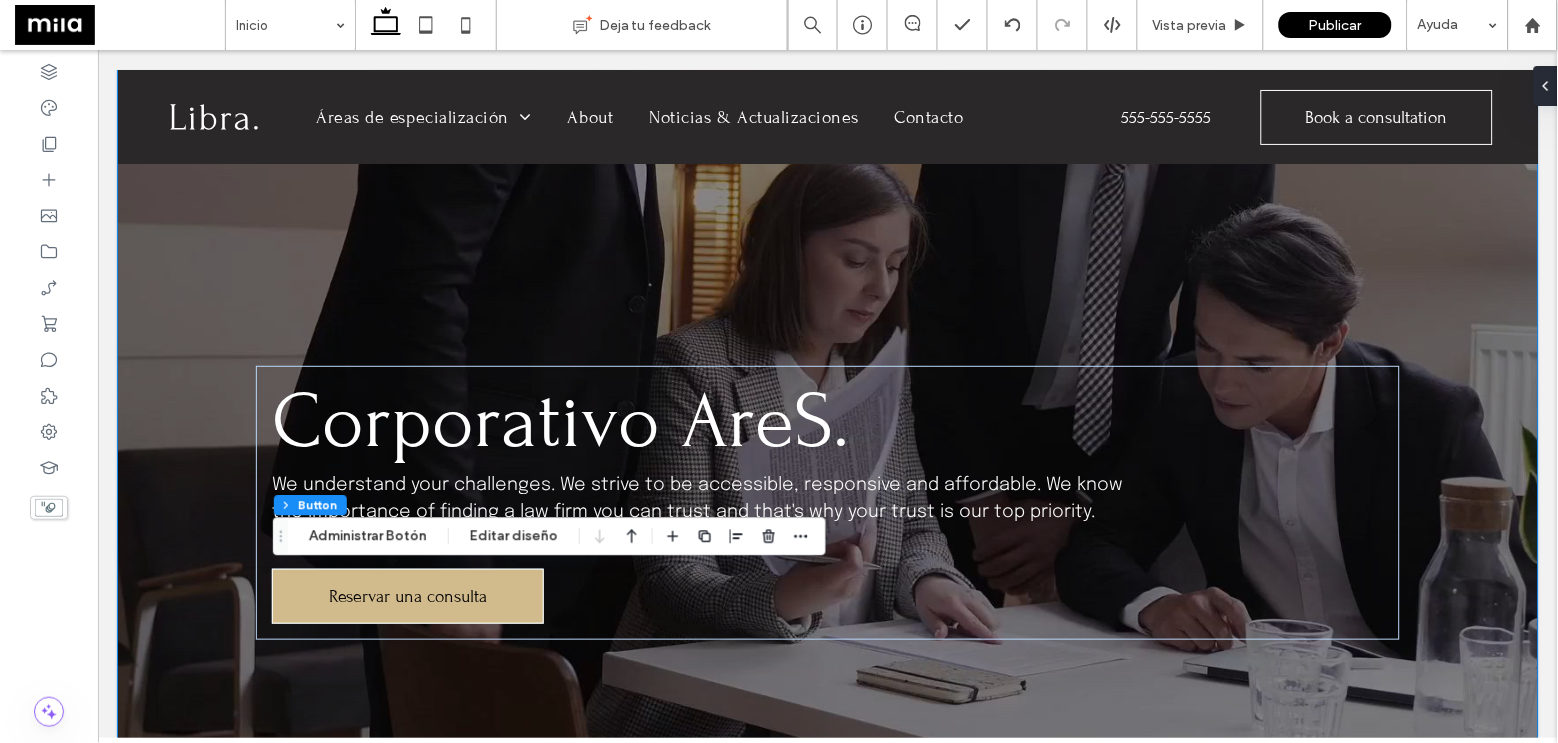 click on "Reservar una consulta" at bounding box center (407, 595) 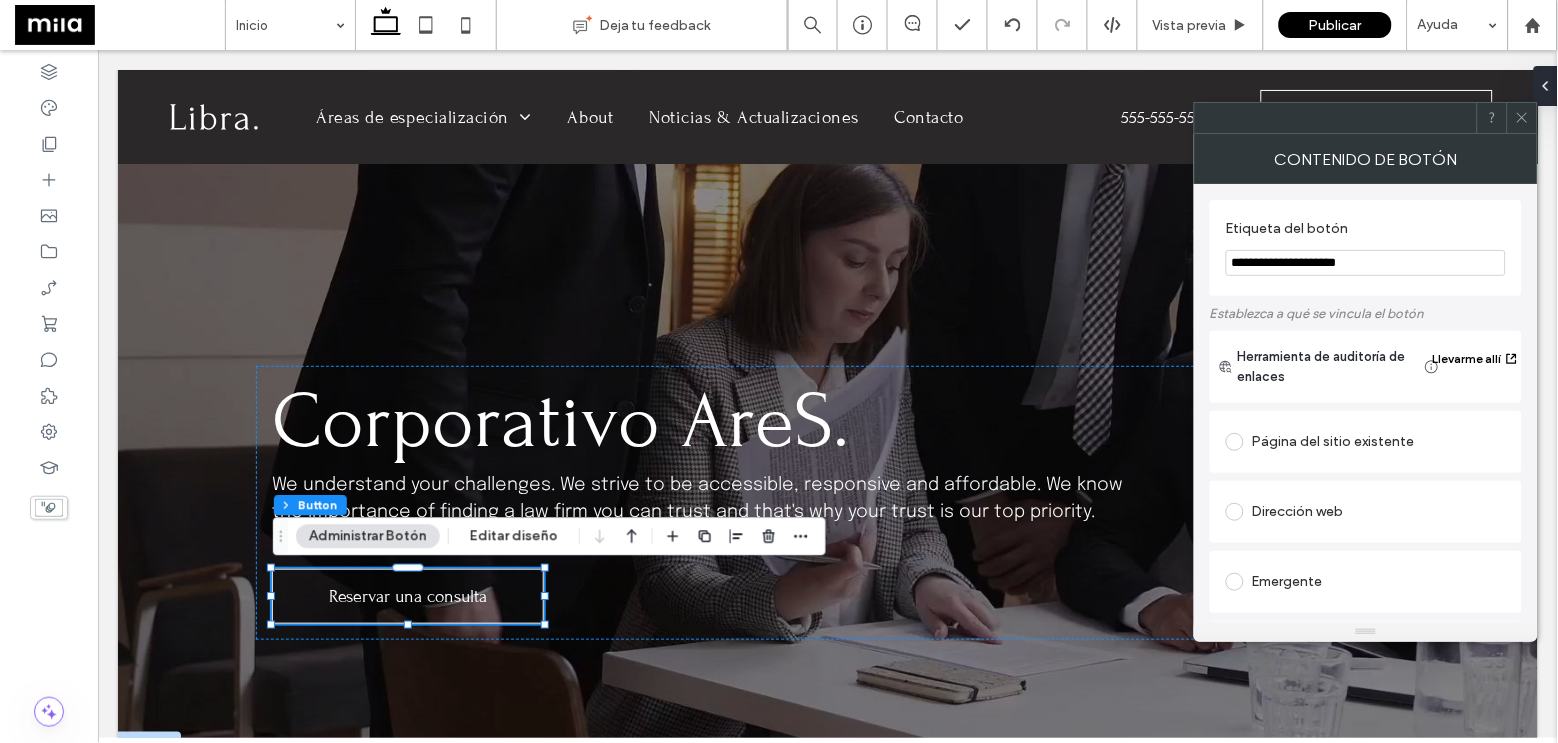 click on "**********" at bounding box center (1366, 263) 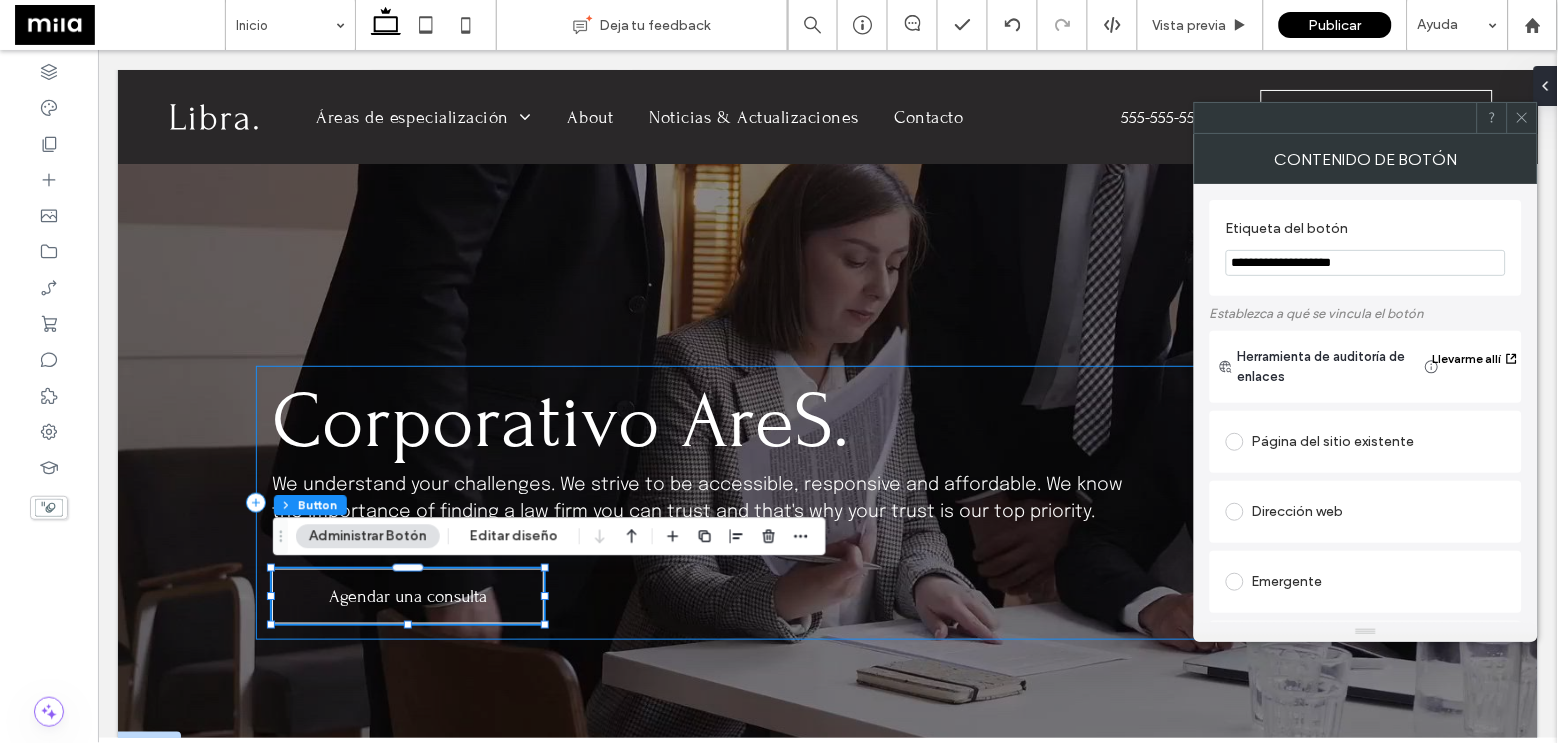 type on "**********" 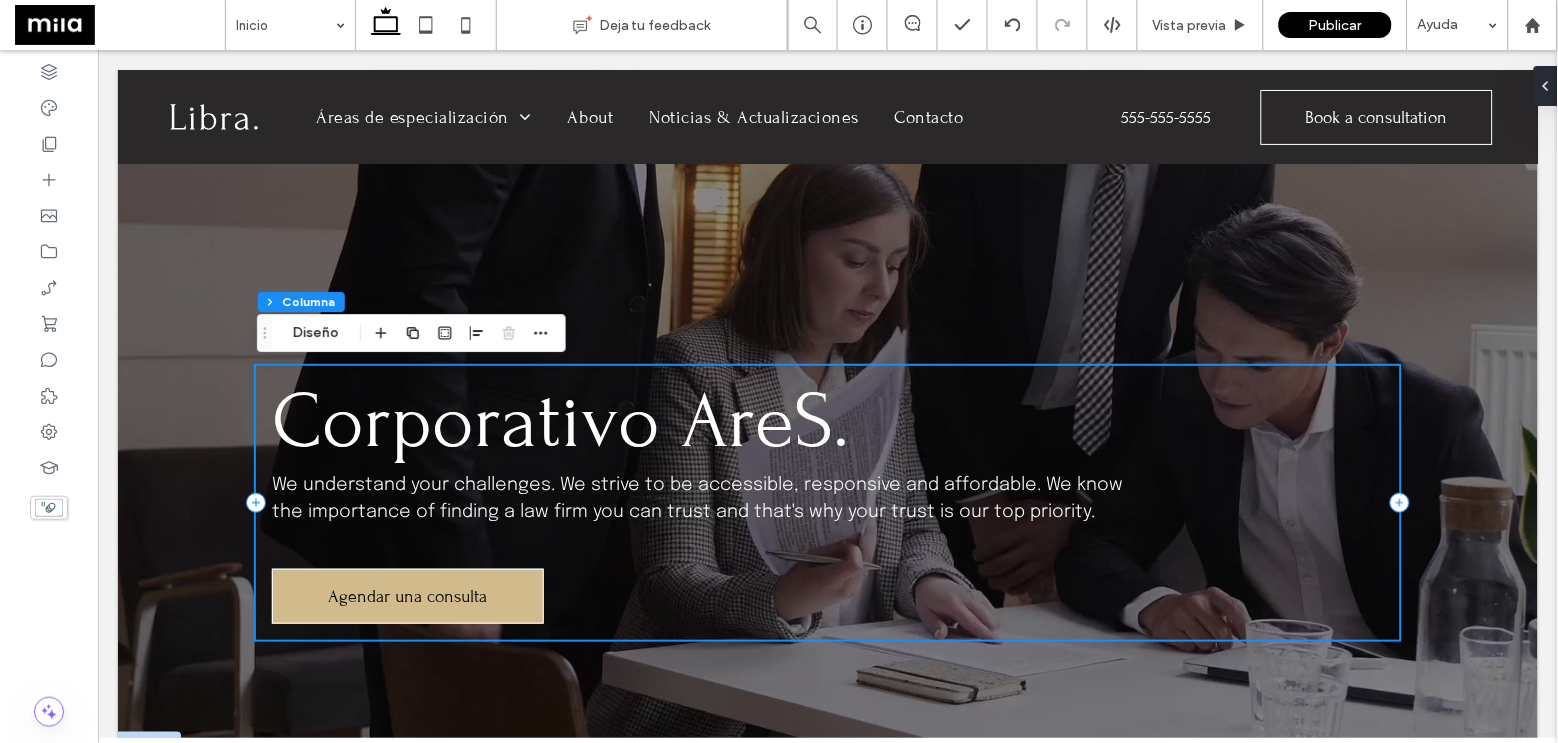 click on "Agendar una consulta" at bounding box center (407, 595) 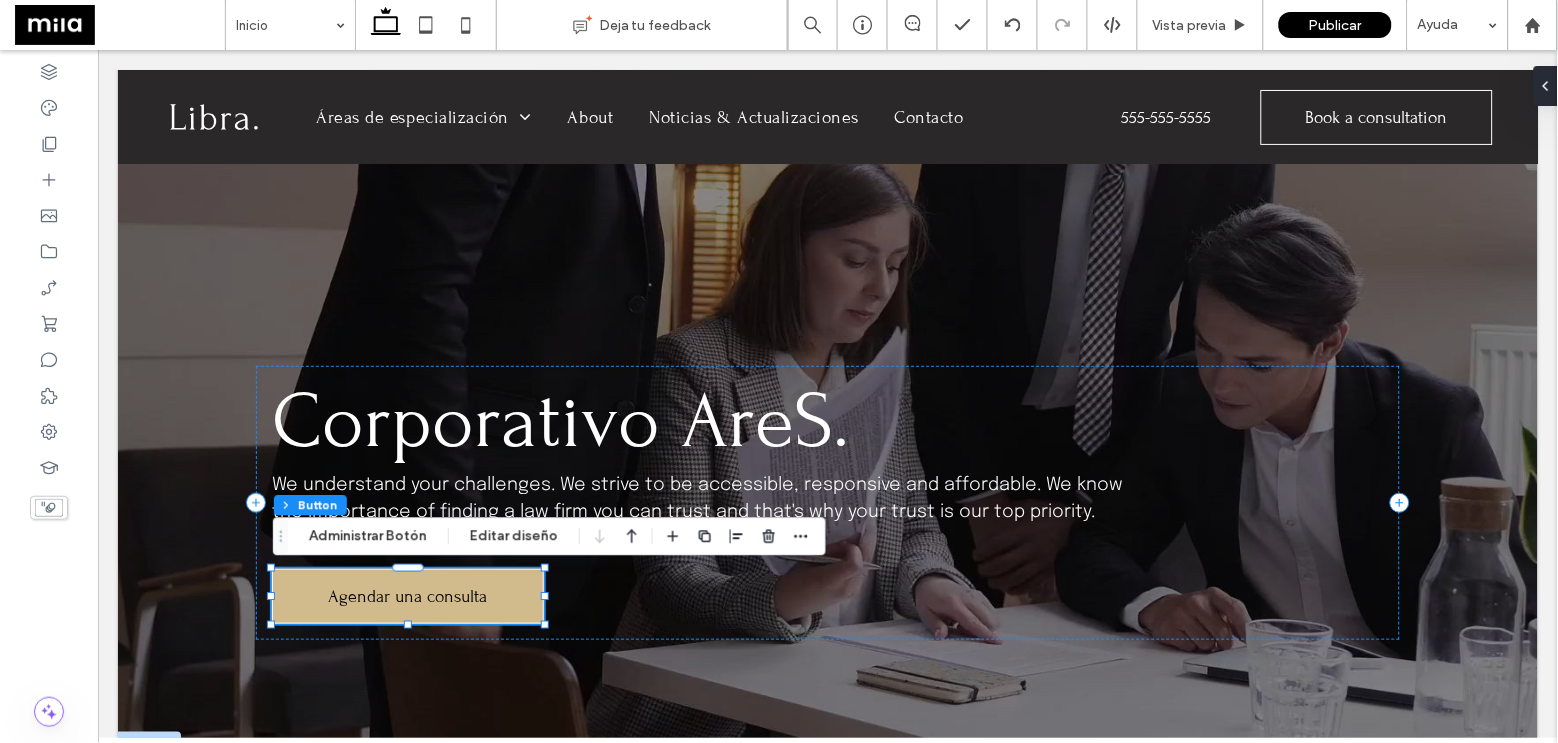 click on "Agendar una consulta" at bounding box center (407, 595) 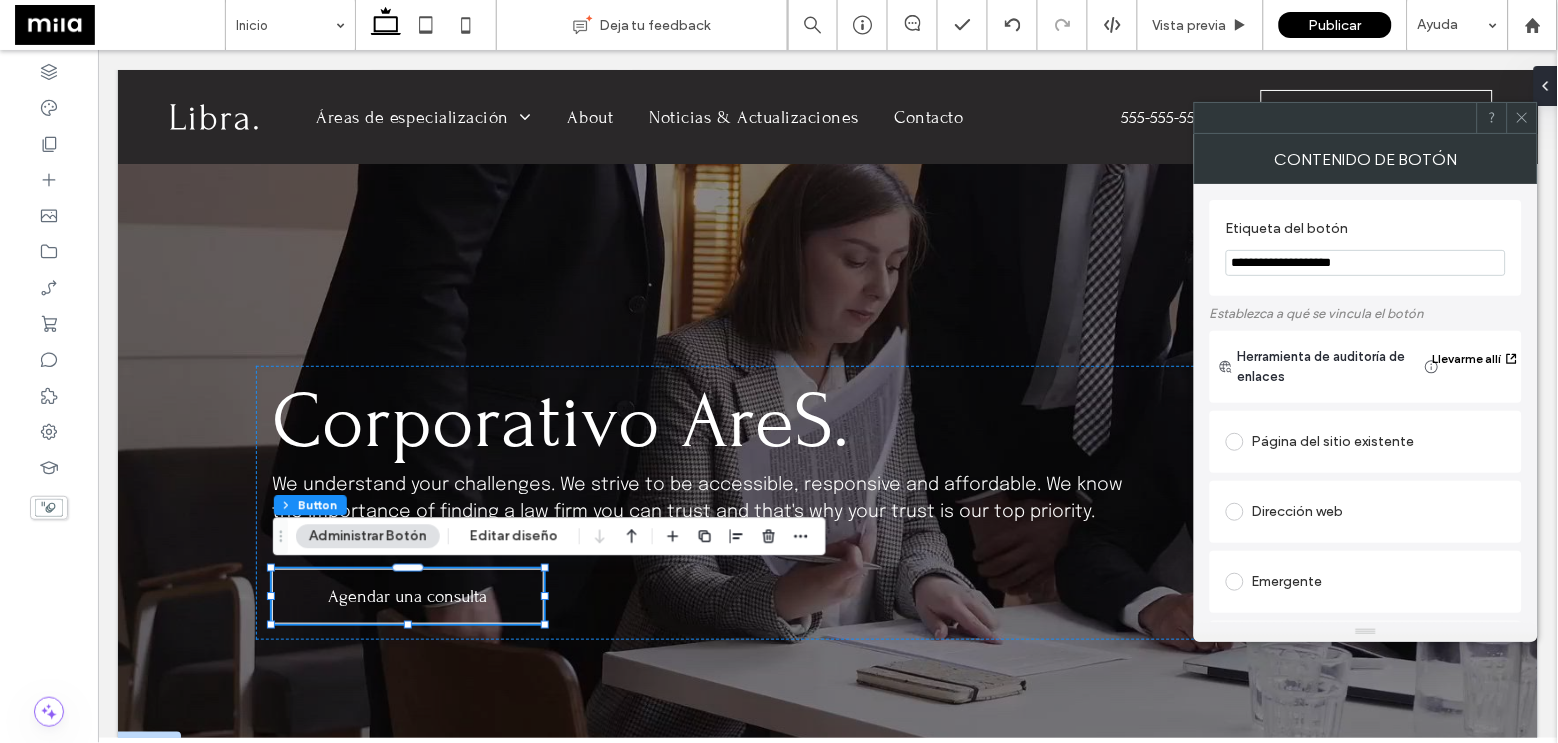 drag, startPoint x: 1380, startPoint y: 255, endPoint x: 1237, endPoint y: 254, distance: 143.0035 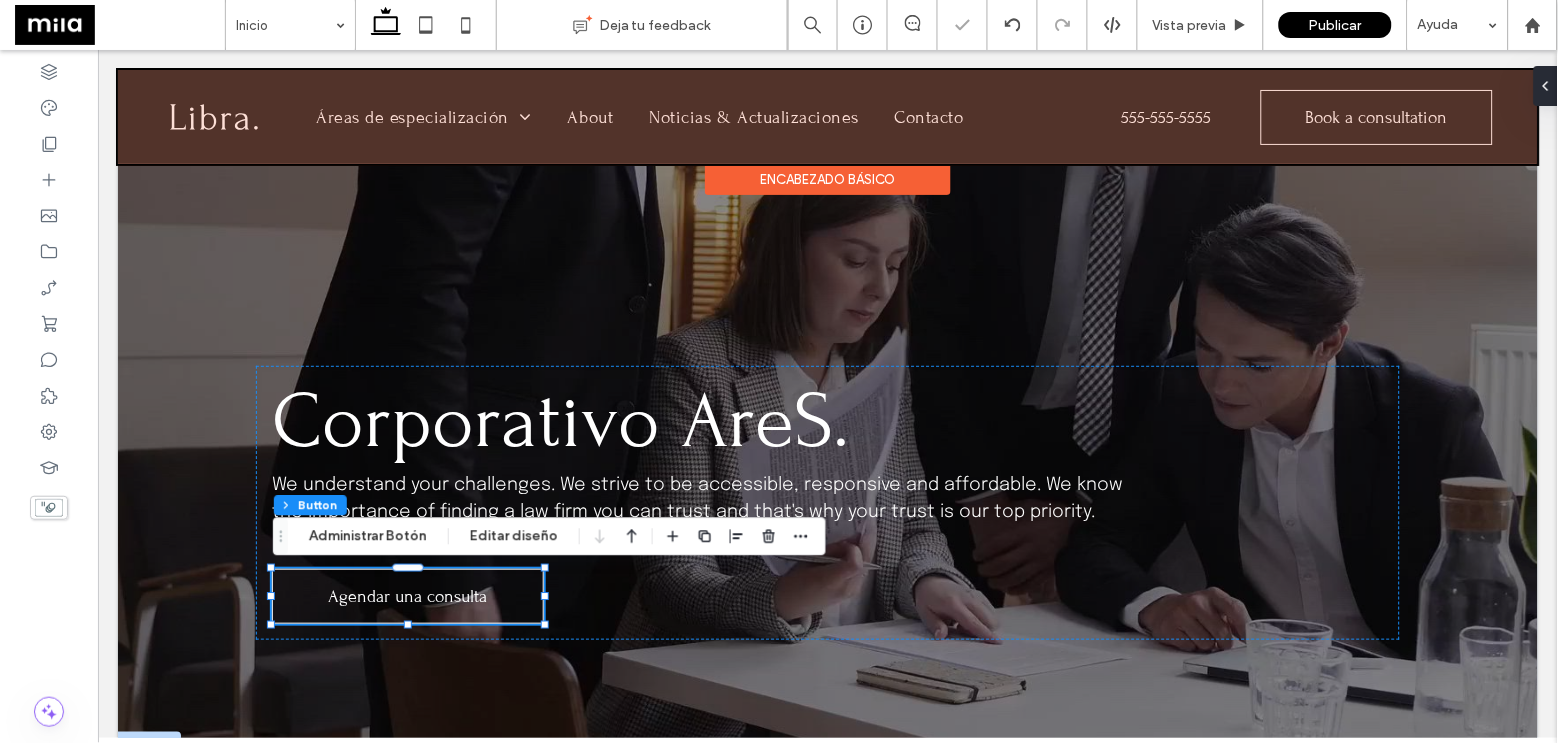 click at bounding box center (827, 116) 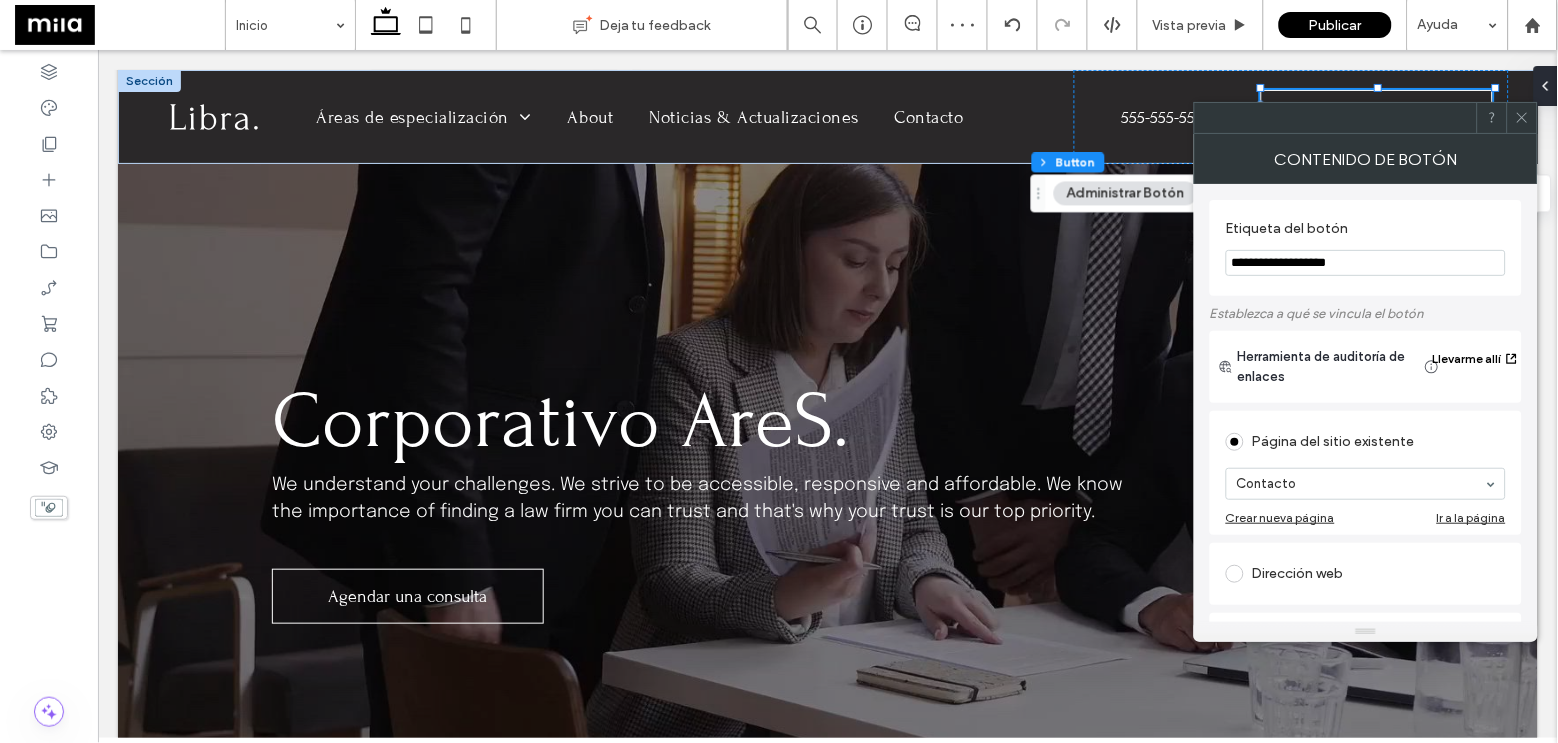 drag, startPoint x: 1368, startPoint y: 267, endPoint x: 1219, endPoint y: 265, distance: 149.01343 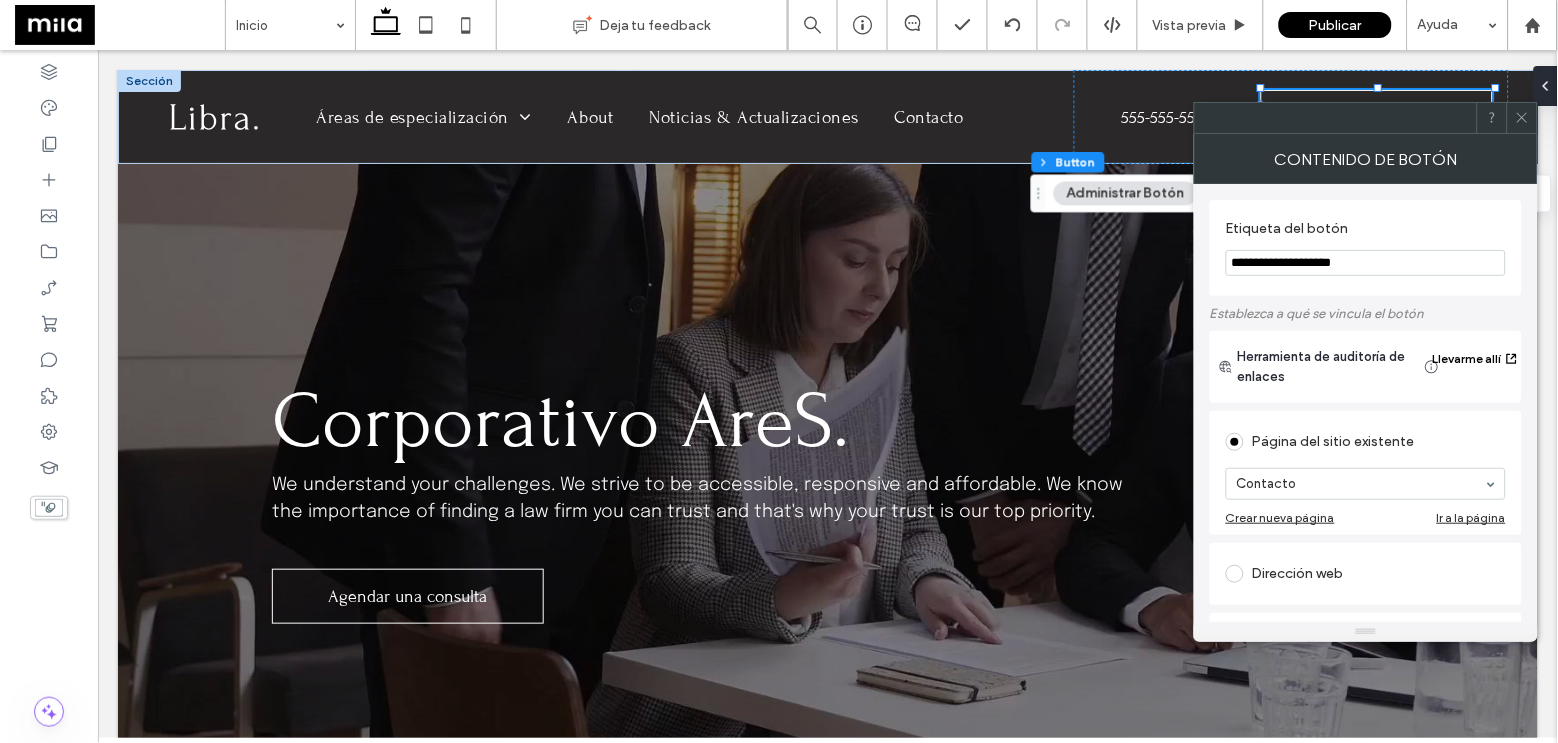 type on "**********" 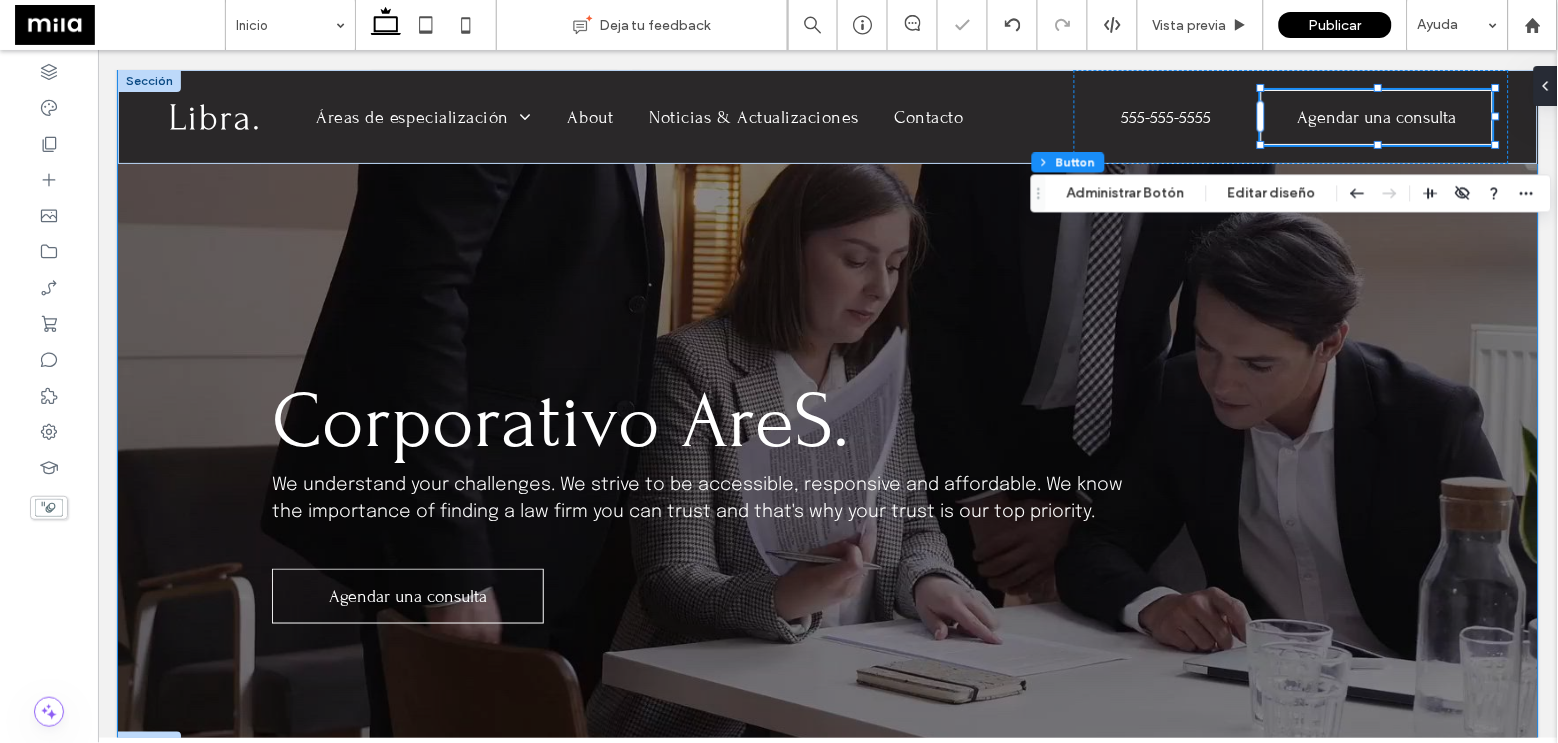 click on "Corporativo AreS.
We understand your challenges. We strive to be accessible, responsive and affordable. We know the importance of finding a law firm you can trust and that's why your trust is our top priority.
Agendar una consulta" at bounding box center [827, 275] 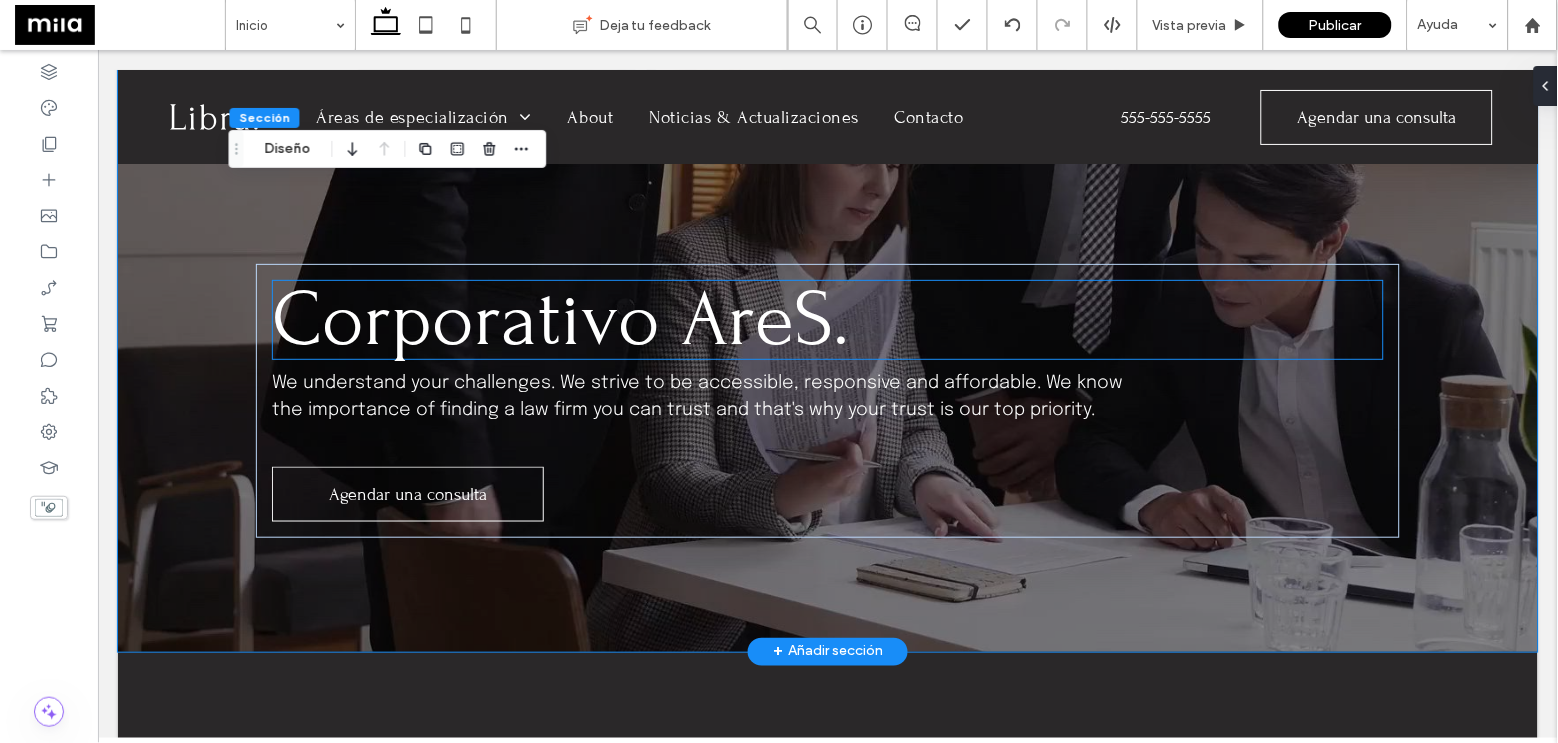 scroll, scrollTop: 377, scrollLeft: 0, axis: vertical 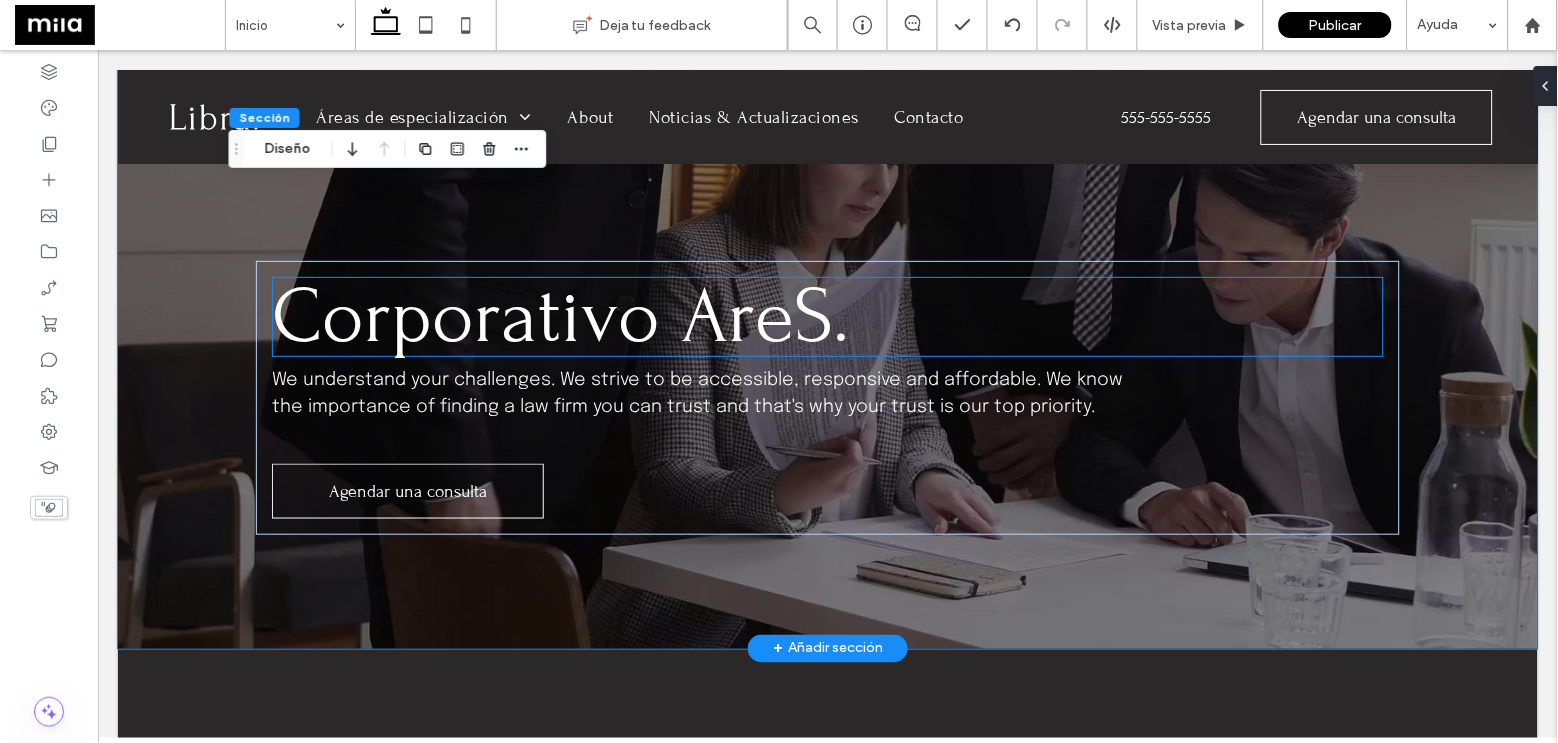click on "Corporativo AreS." at bounding box center (559, 315) 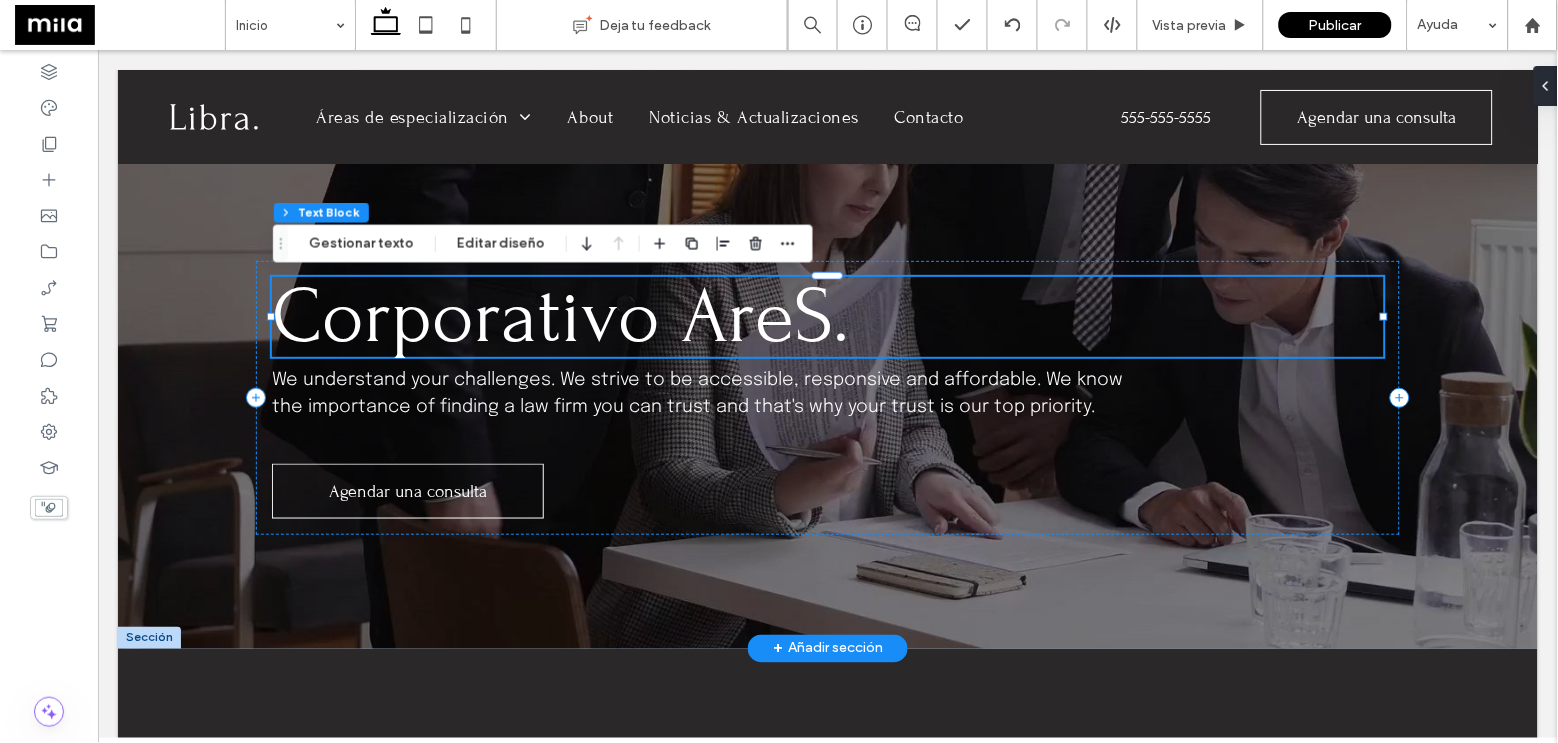click on "Corporativo AreS." at bounding box center [826, 316] 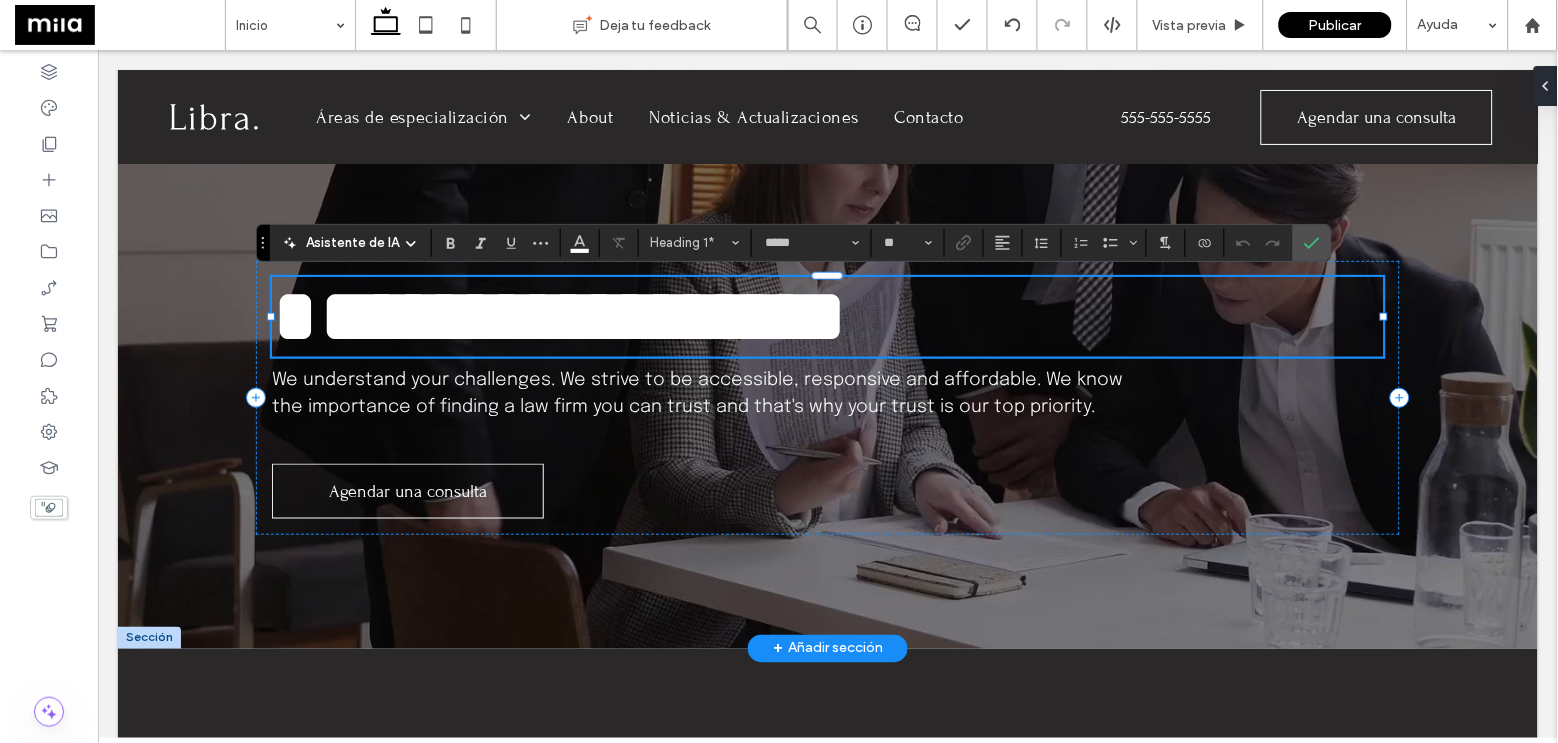 click on "**********" at bounding box center (559, 315) 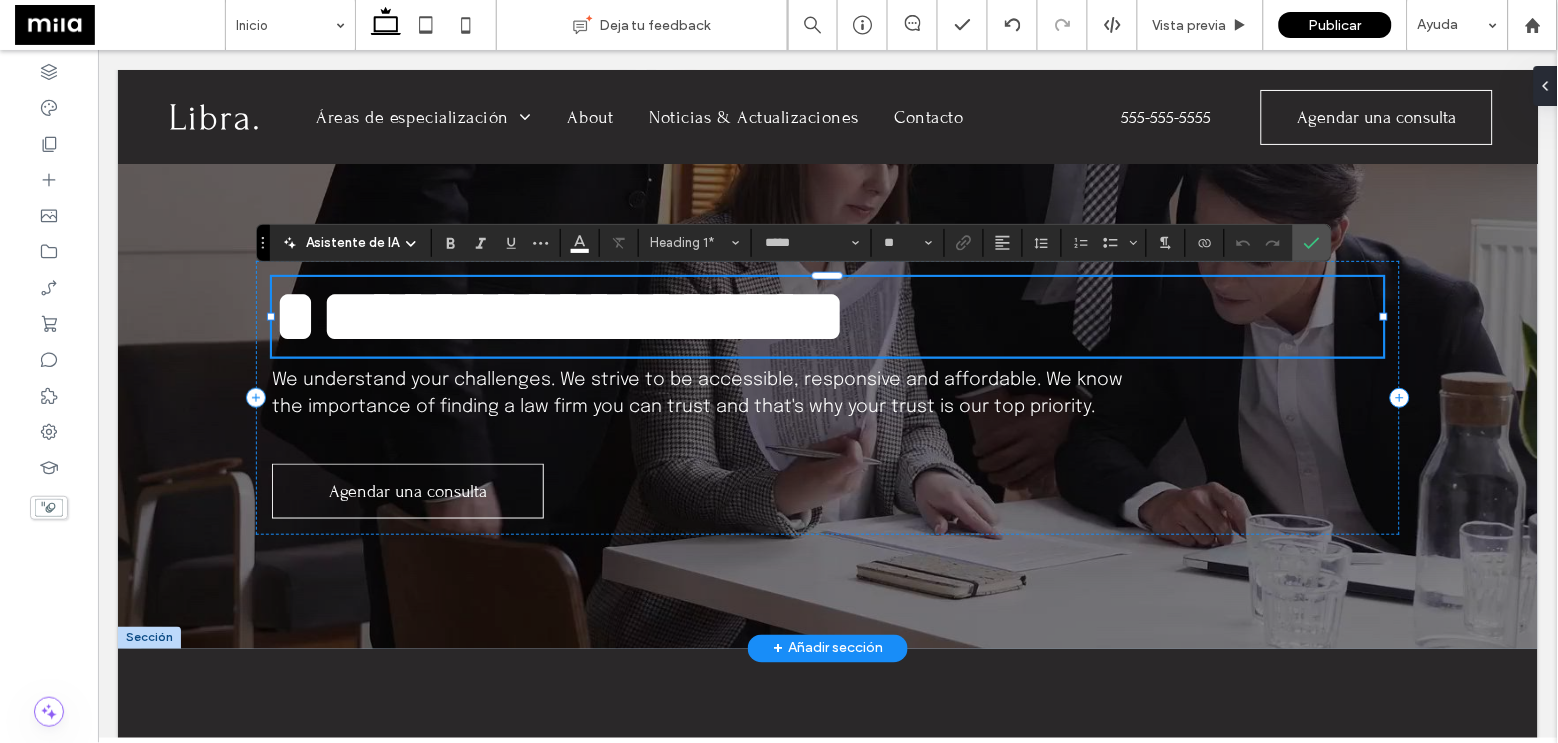 type 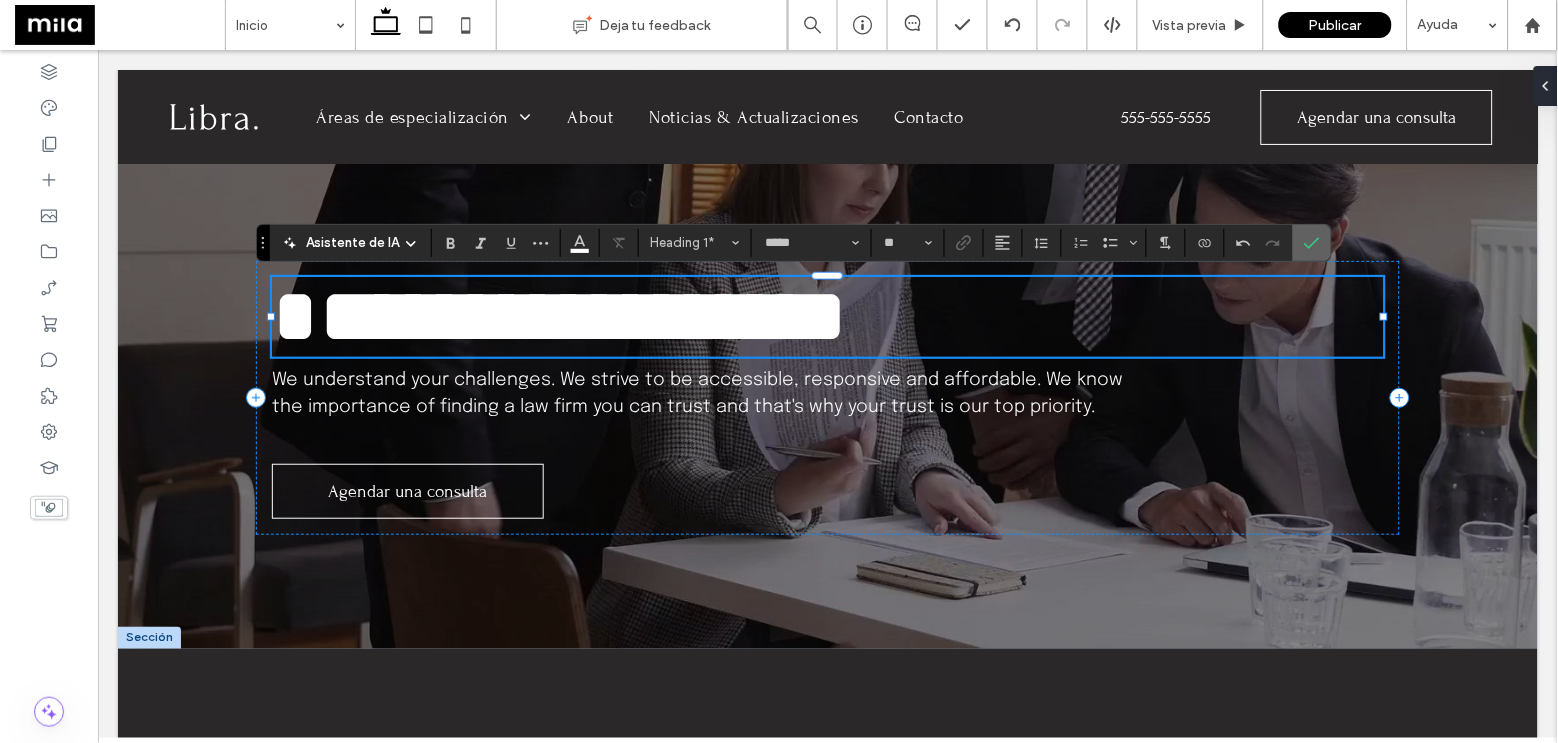 click at bounding box center [1308, 243] 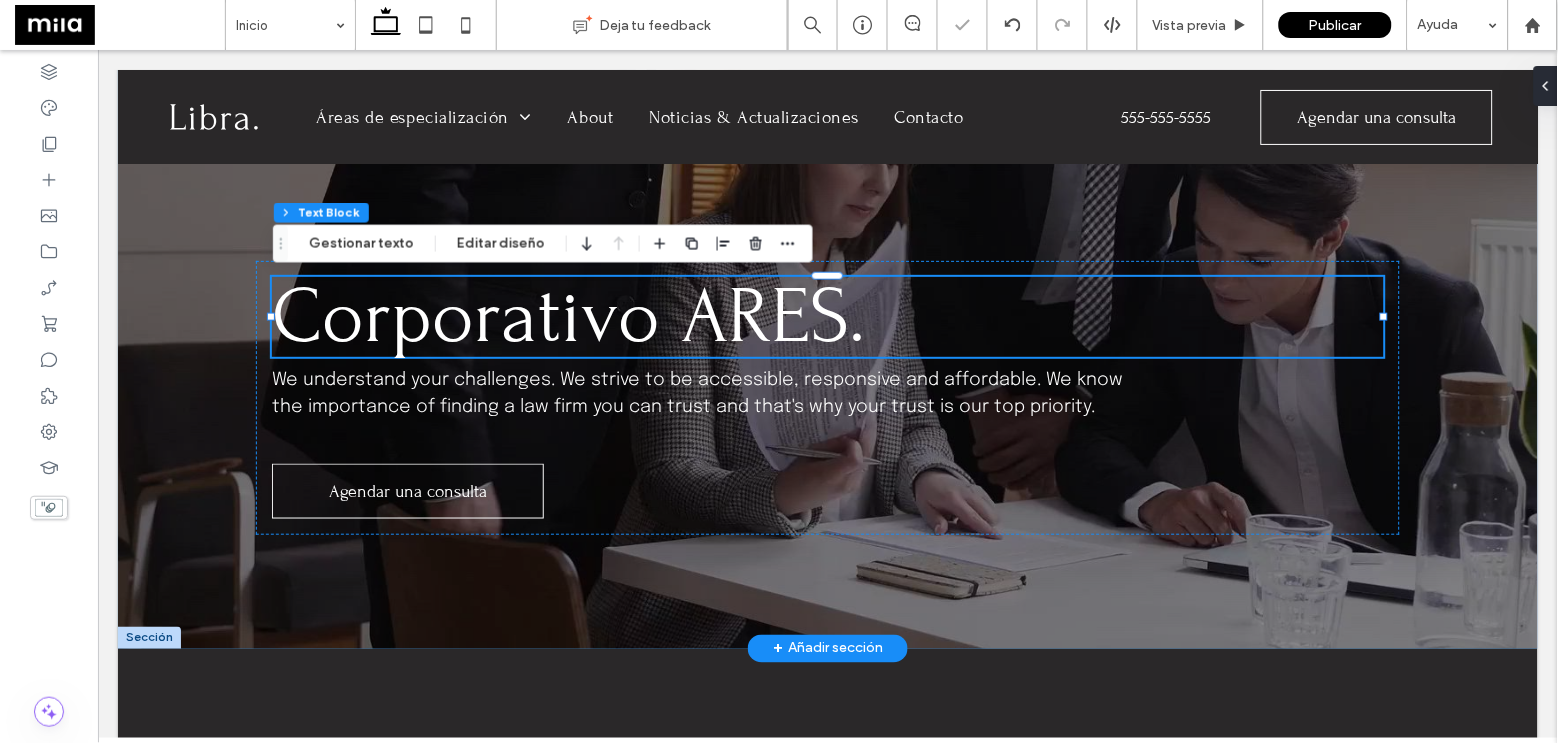click on "Corporativo ARES.
We understand your challenges. We strive to be accessible, responsive and affordable. We know the importance of finding a law firm you can trust and that's why your trust is our top priority.
Agendar una consulta" at bounding box center [827, 170] 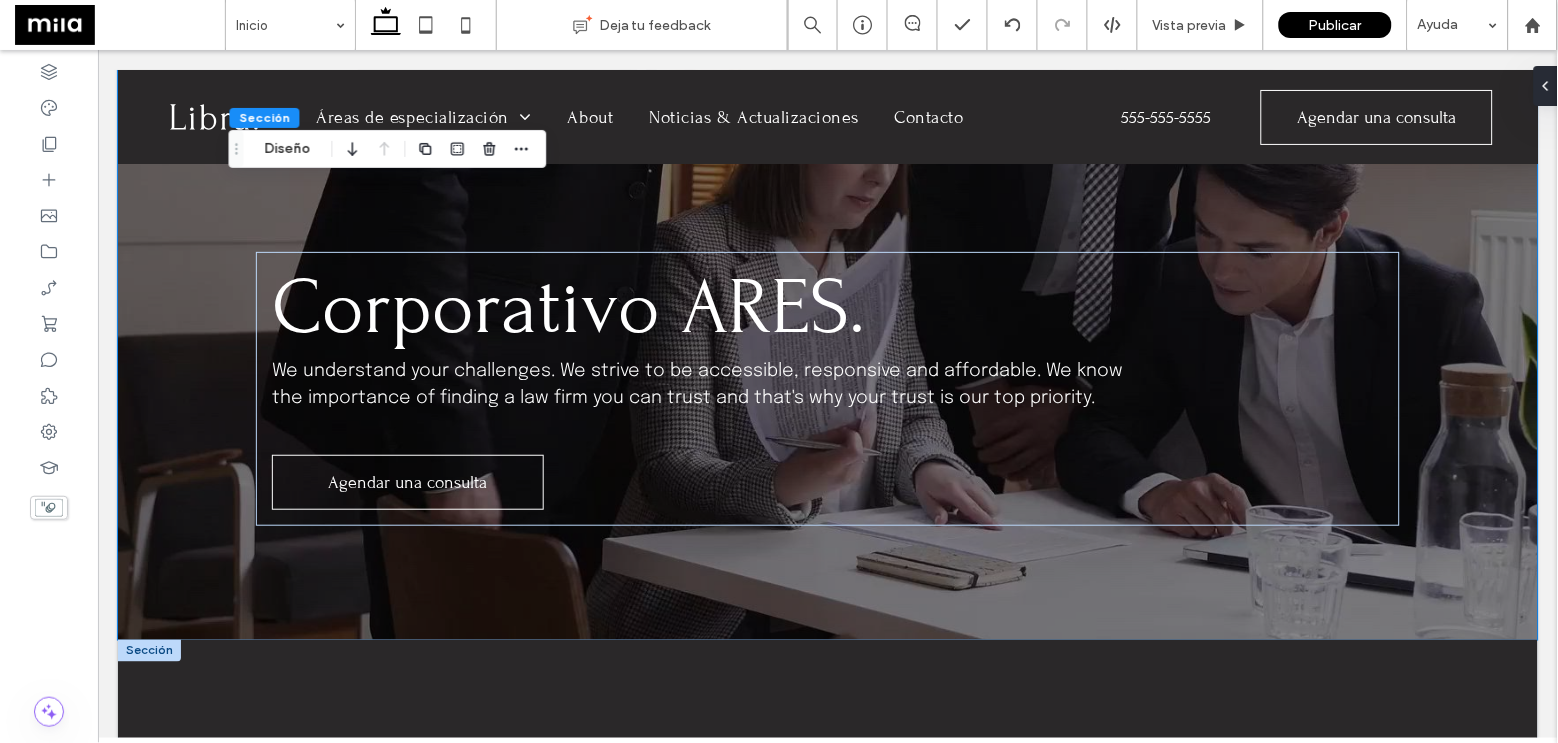 scroll, scrollTop: 385, scrollLeft: 0, axis: vertical 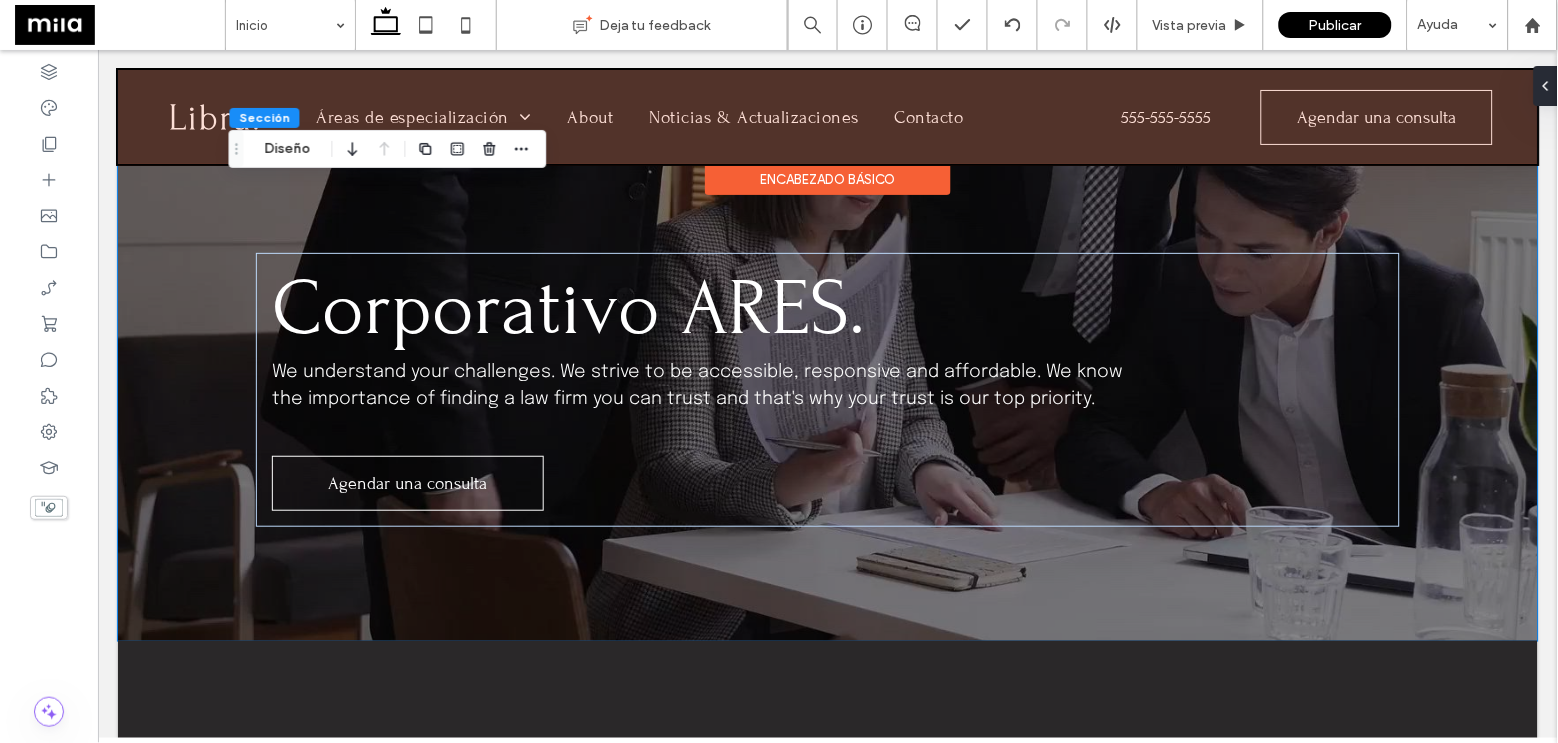 click at bounding box center [827, 116] 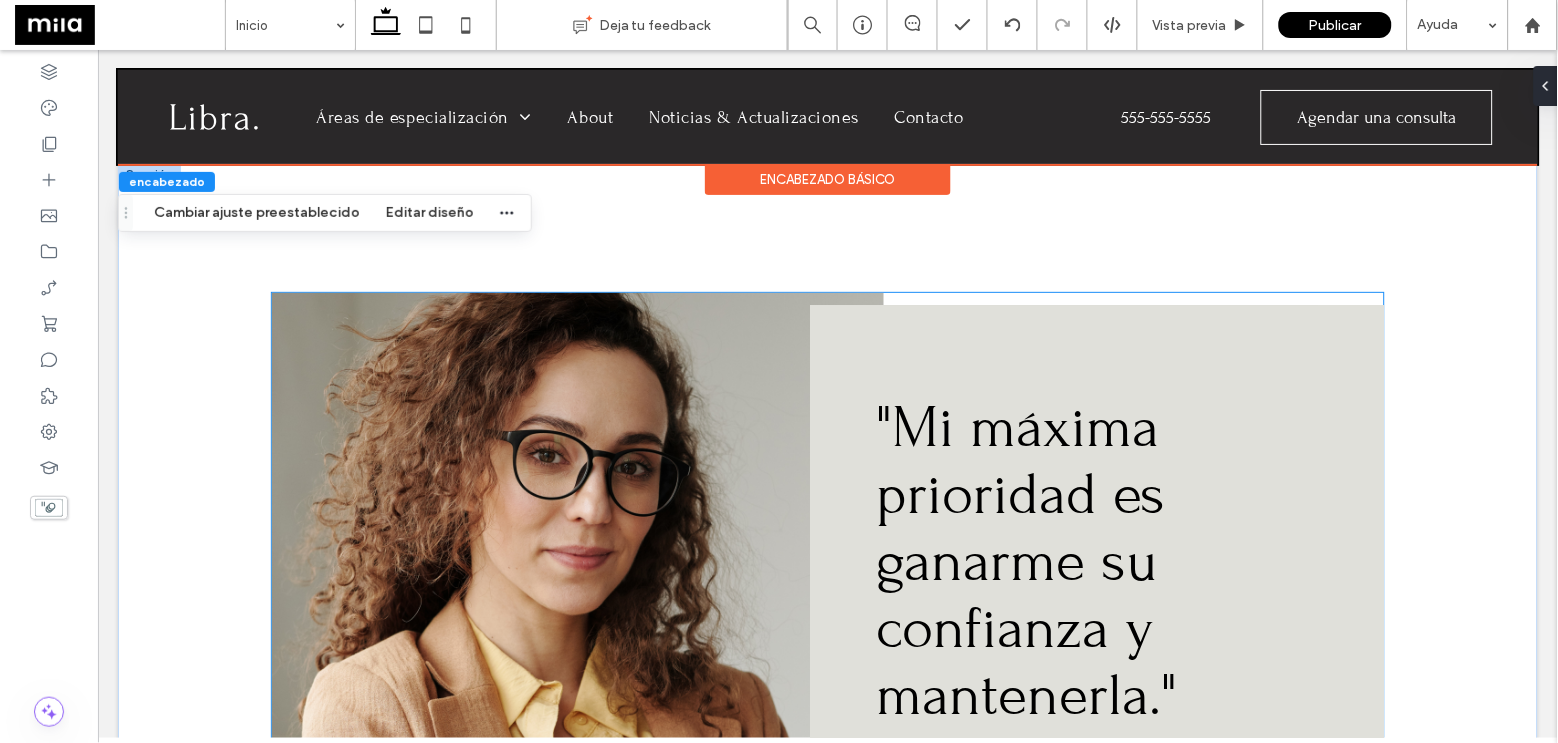 scroll, scrollTop: 1487, scrollLeft: 0, axis: vertical 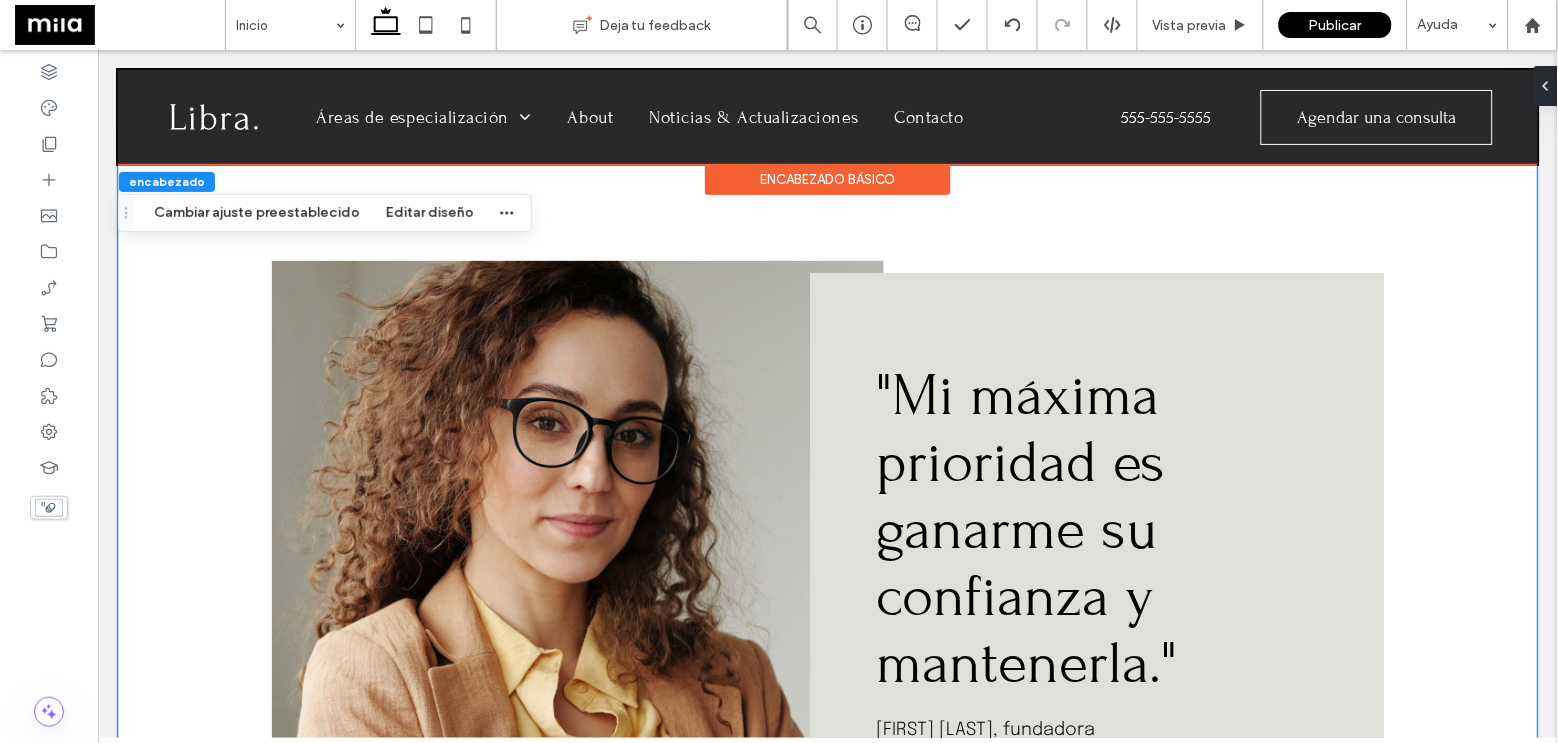 click on ""Mi máxima prioridad es ganarme su confianza y mantenerla."
[FIRST] [LAST], fundadora" at bounding box center (827, 552) 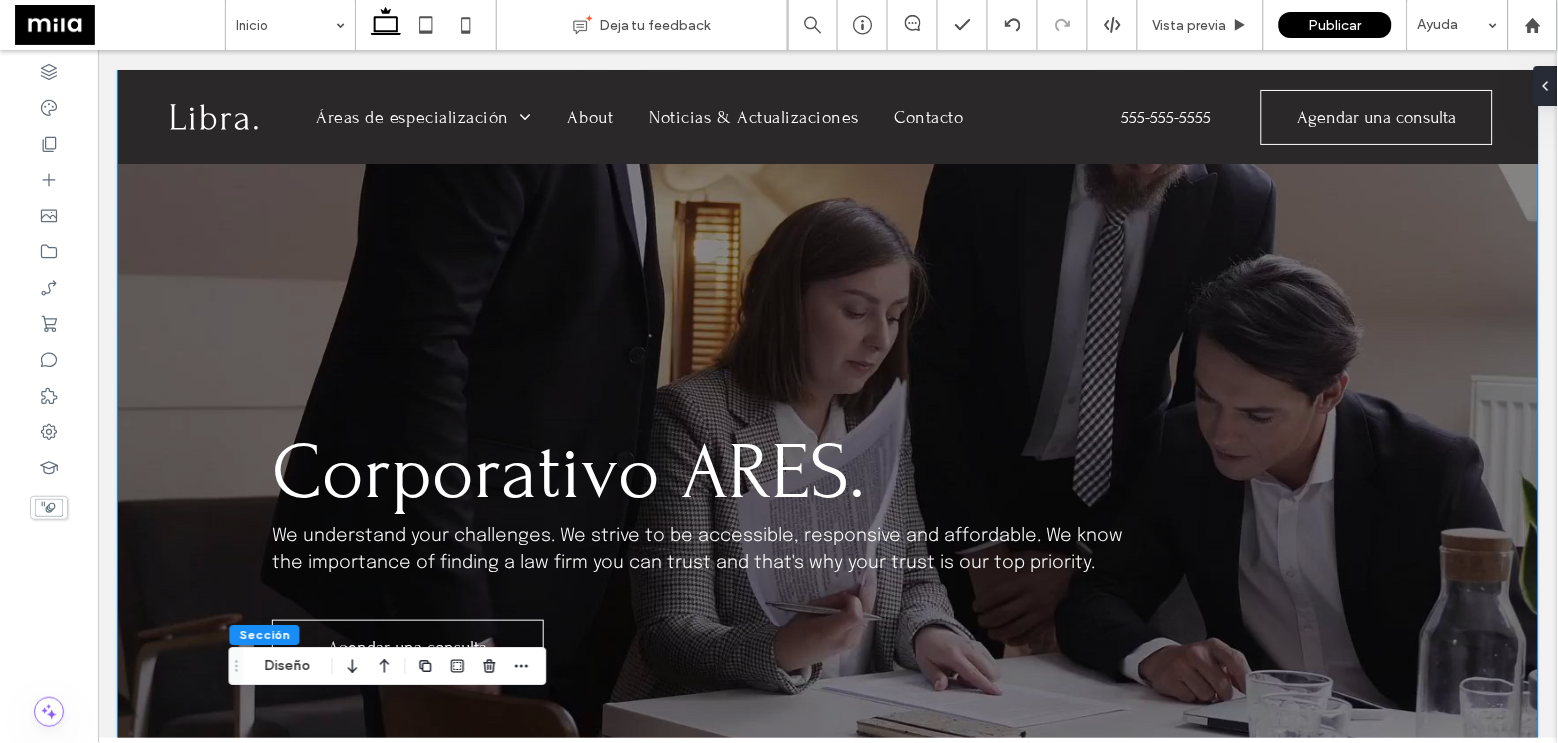 scroll, scrollTop: 220, scrollLeft: 0, axis: vertical 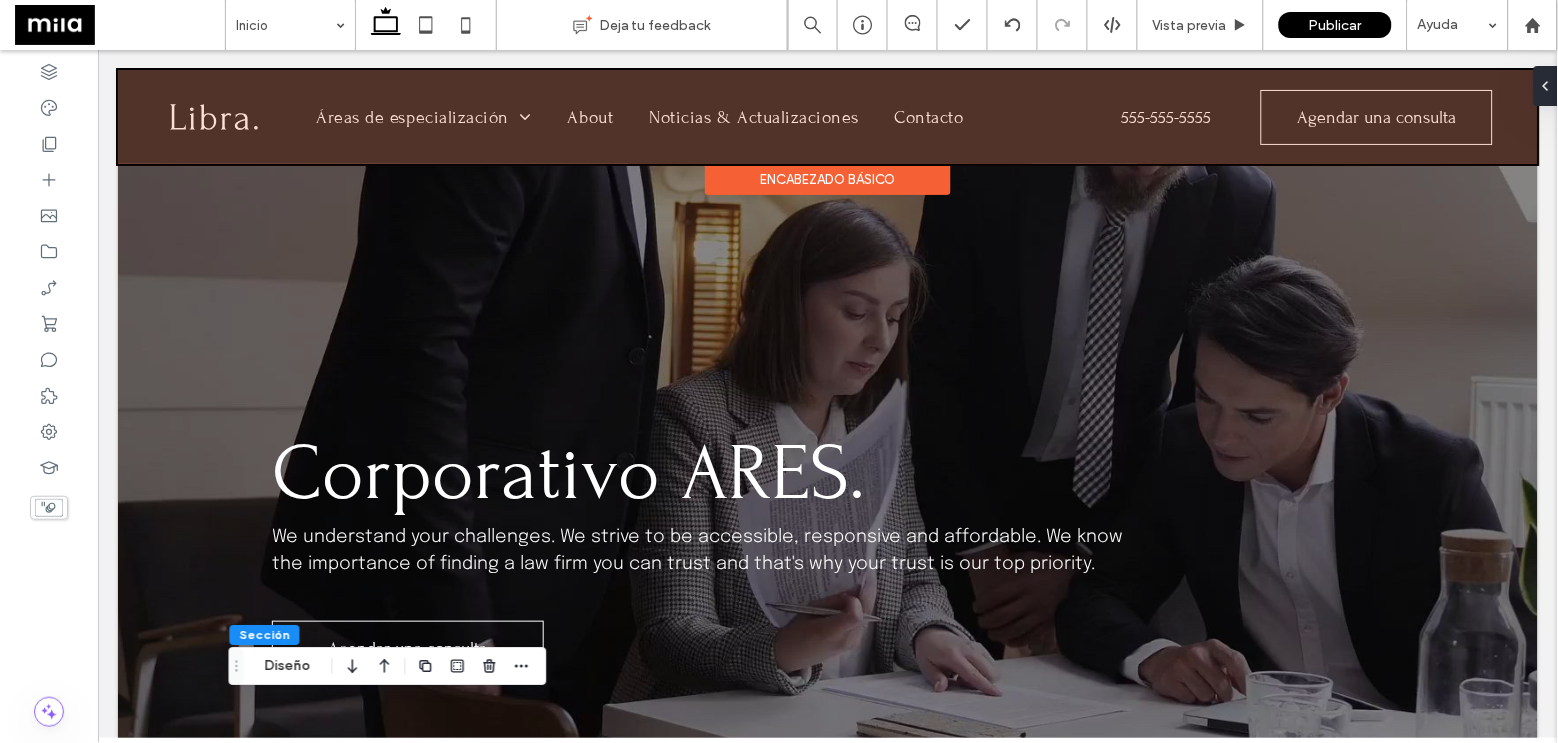 click at bounding box center (827, 116) 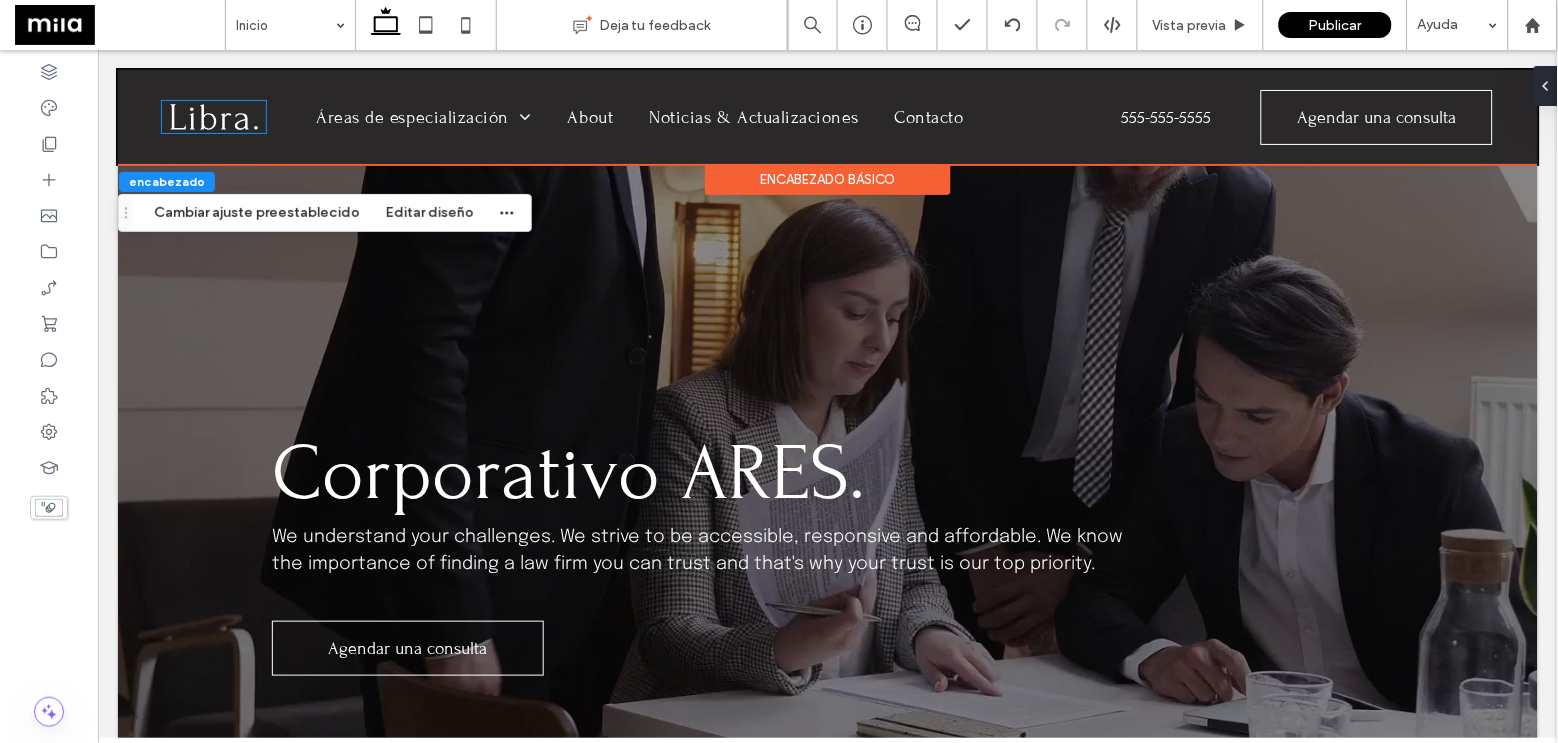 click at bounding box center [213, 116] 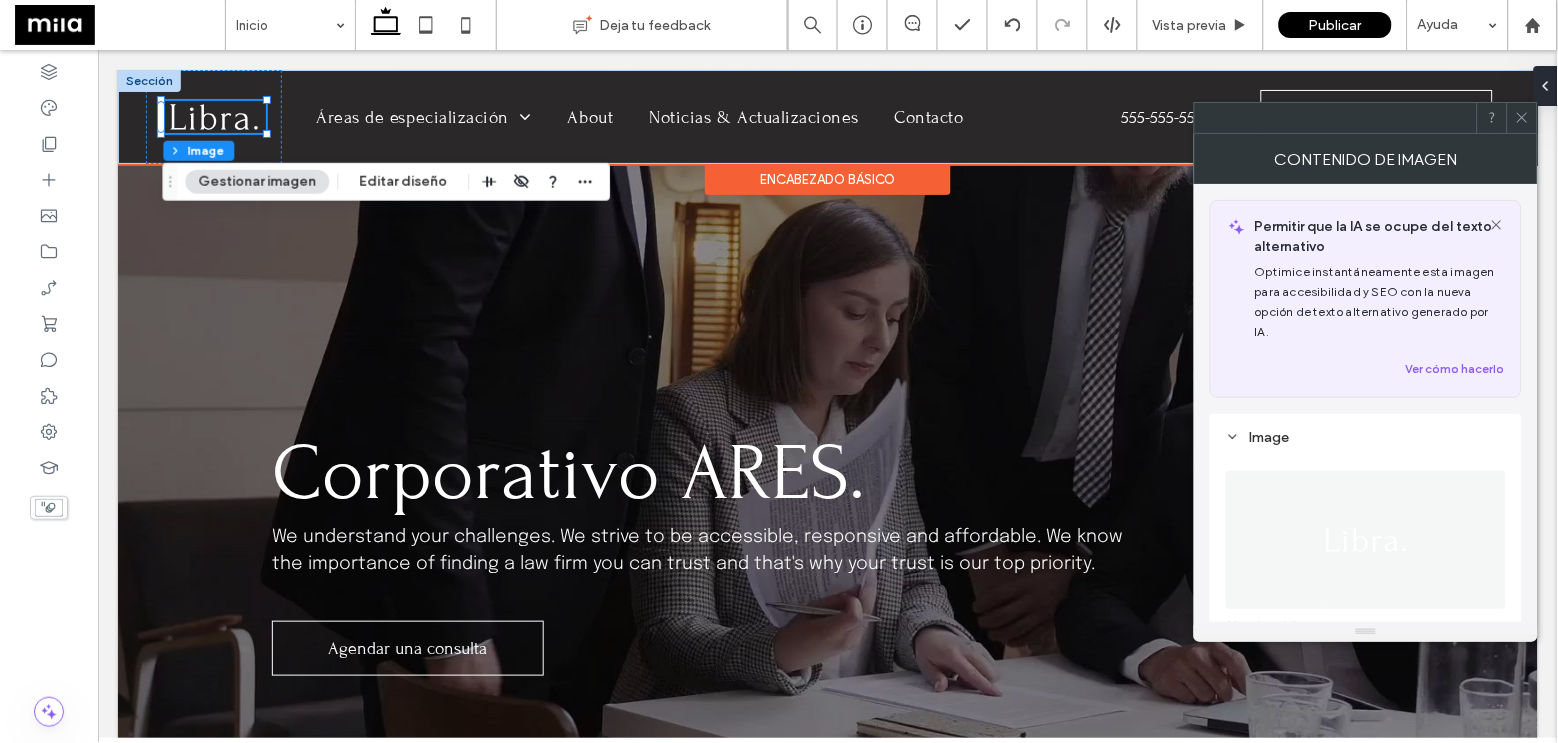 click at bounding box center [213, 116] 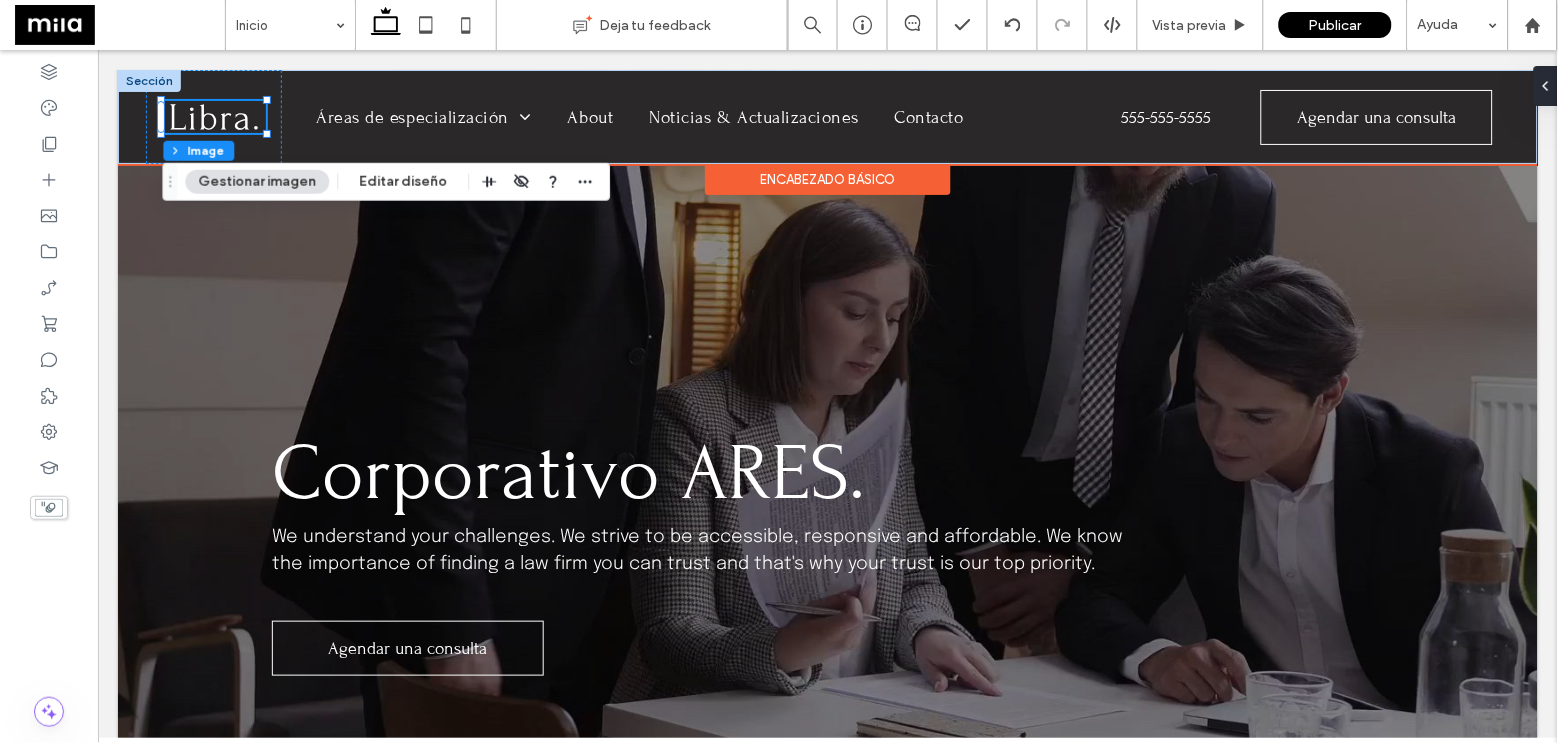 click at bounding box center [213, 116] 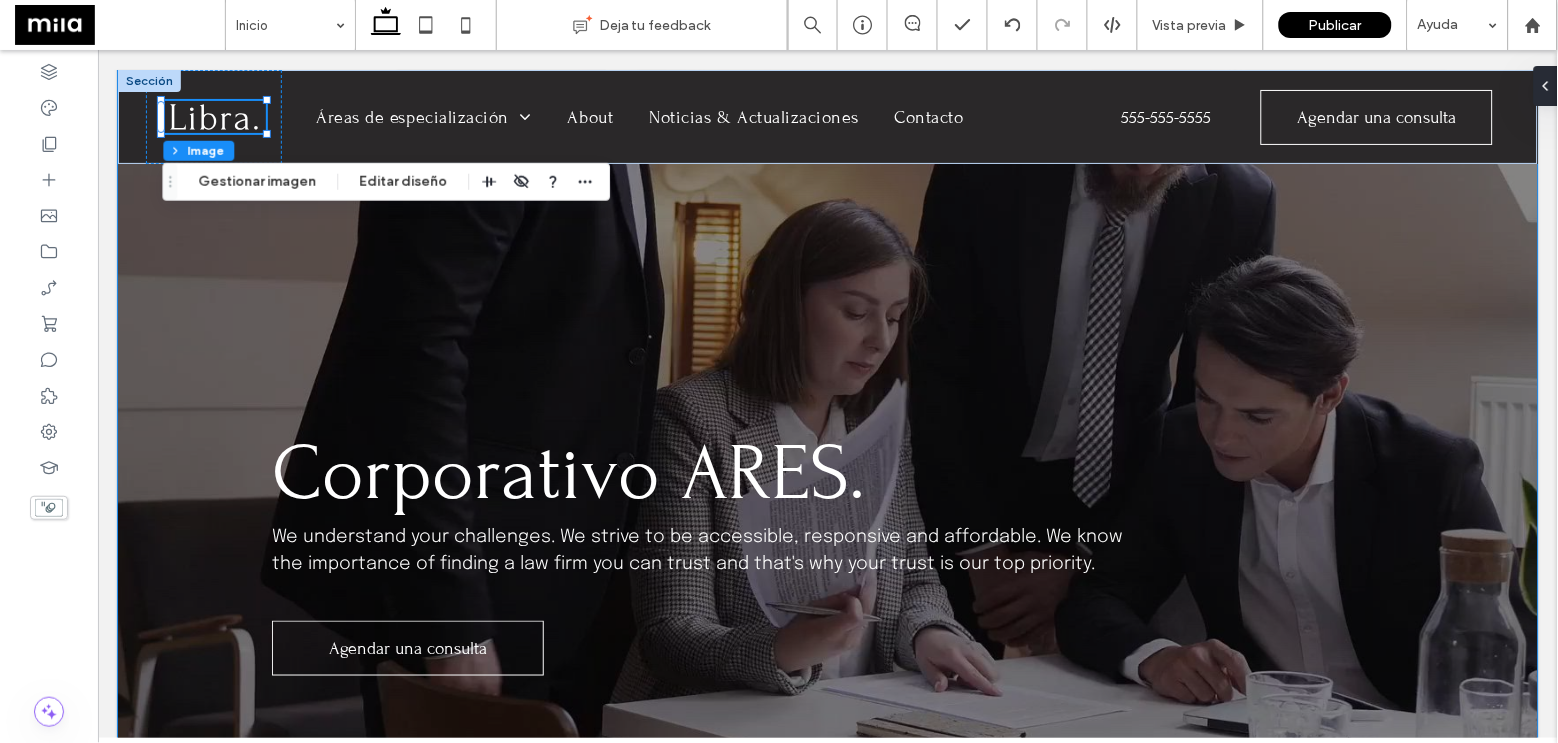 click on "Corporativo ARES.
We understand your challenges. We strive to be accessible, responsive and affordable. We know the importance of finding a law firm you can trust and that's why your trust is our top priority.
Agendar una consulta" at bounding box center [827, 327] 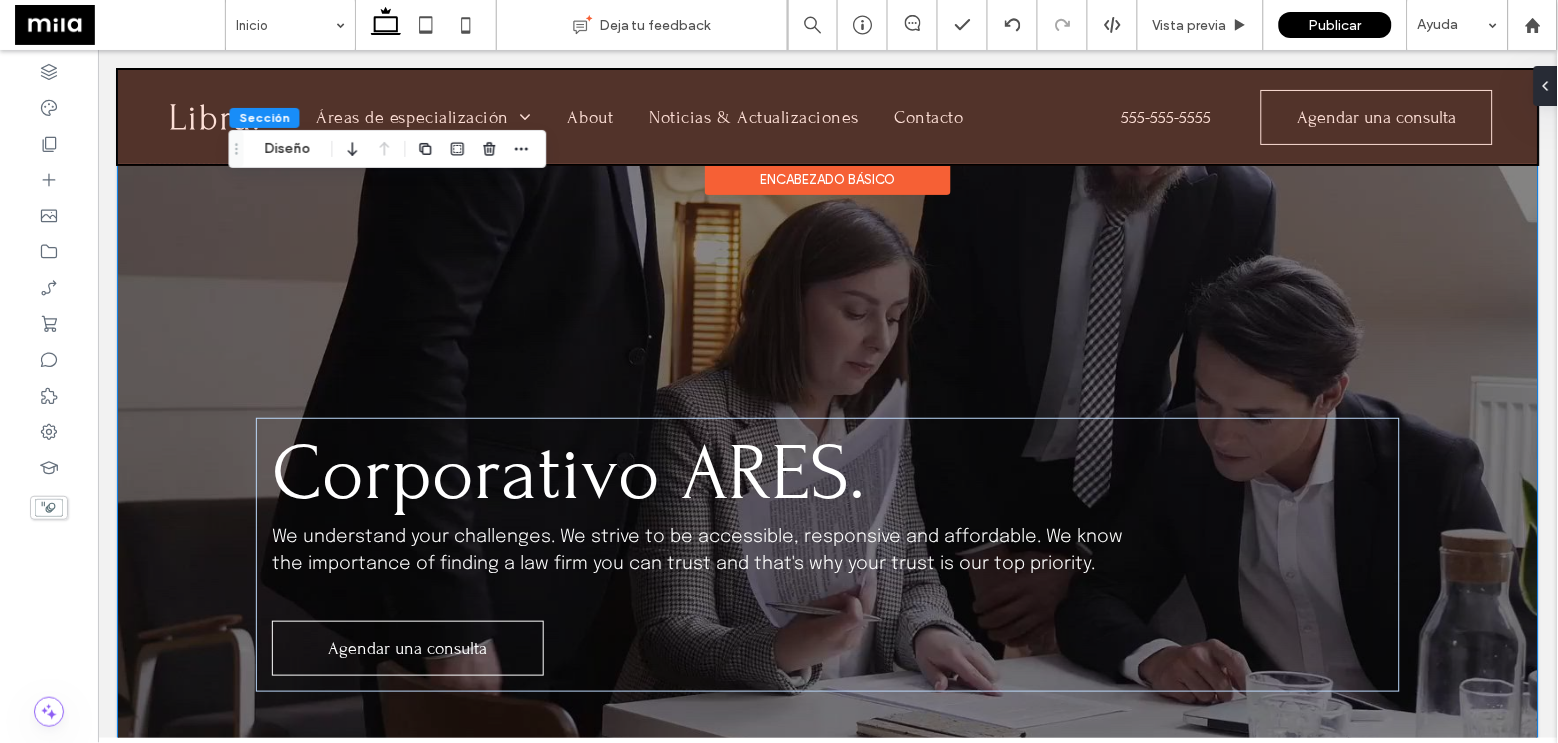 click at bounding box center (827, 116) 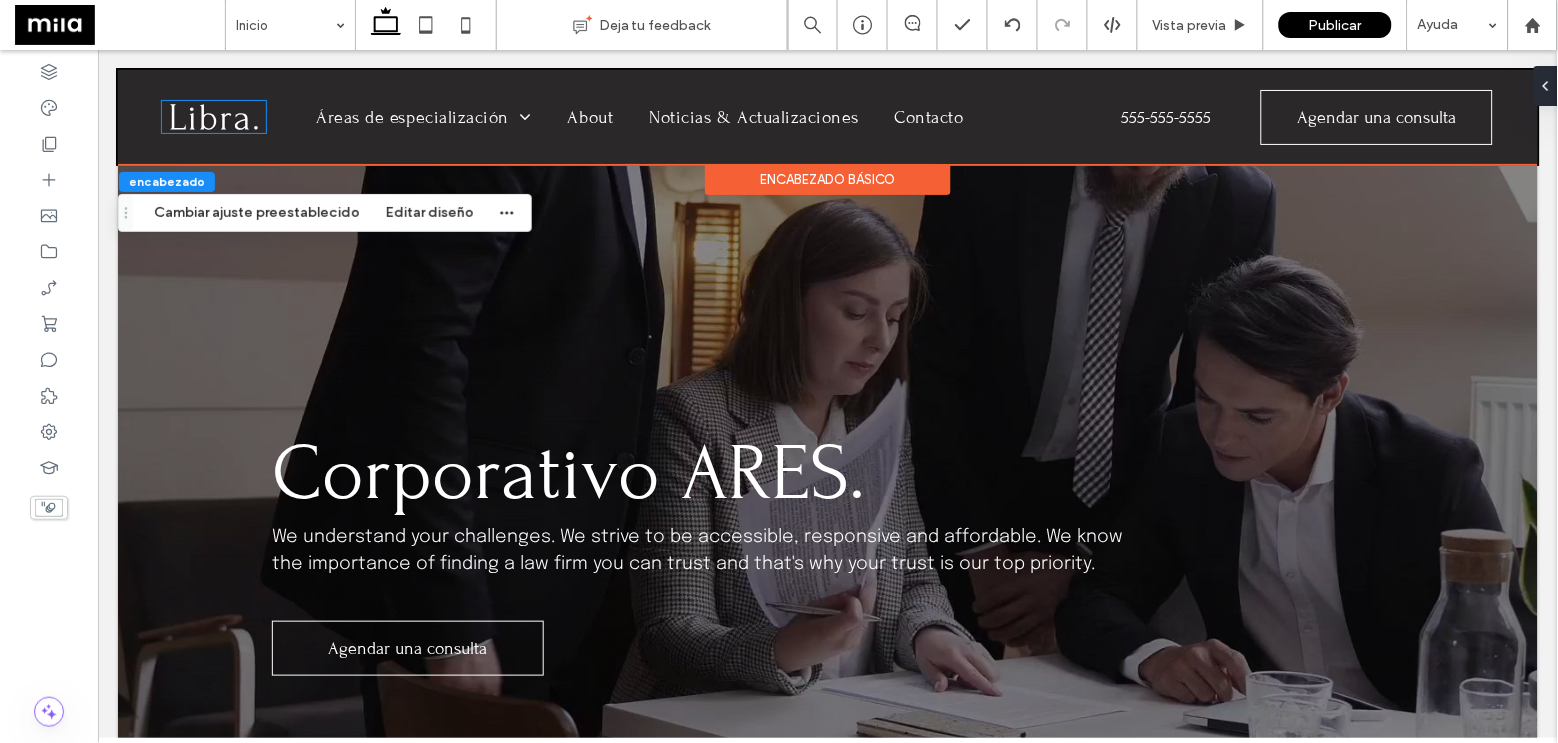 click at bounding box center [213, 116] 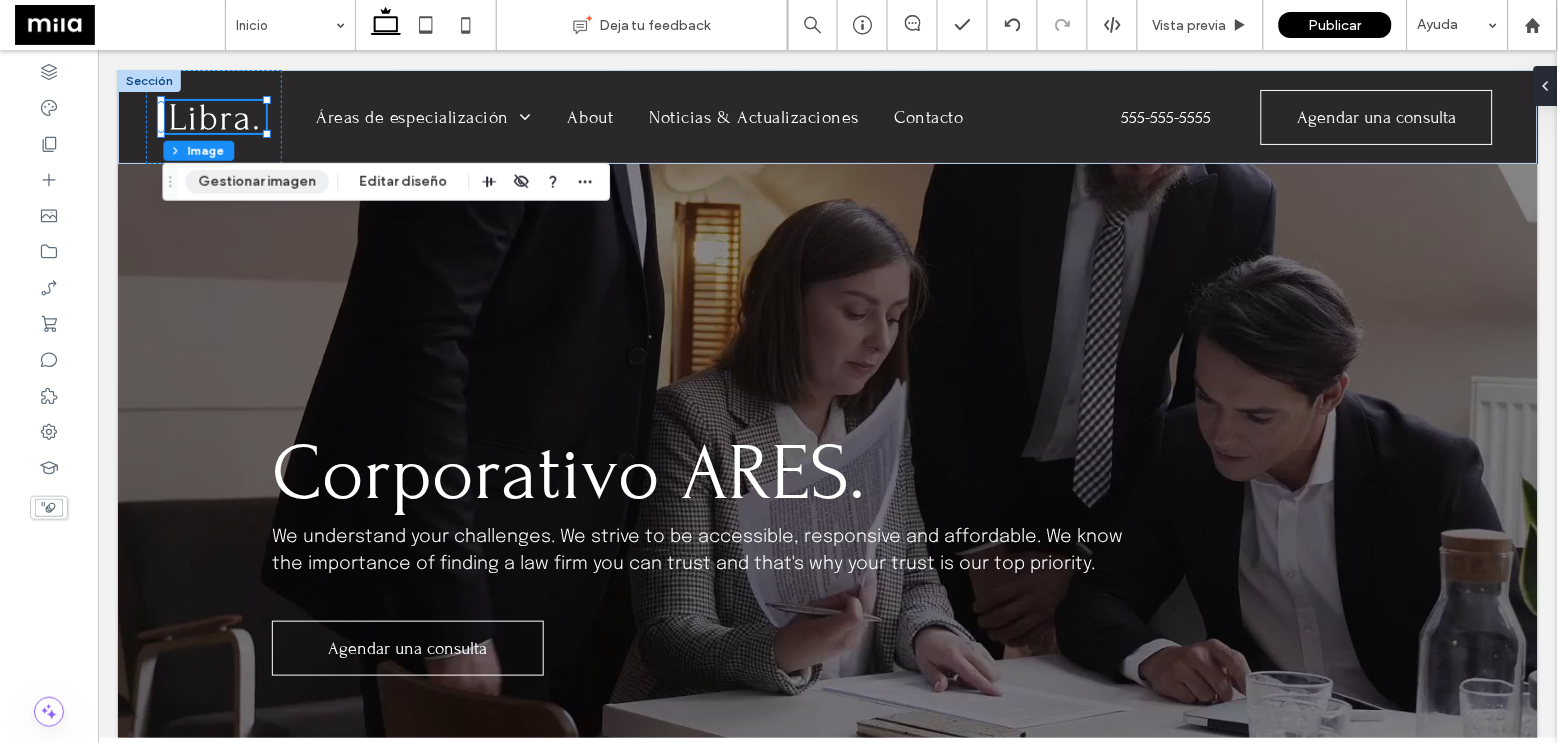 click on "Gestionar imagen" at bounding box center [257, 182] 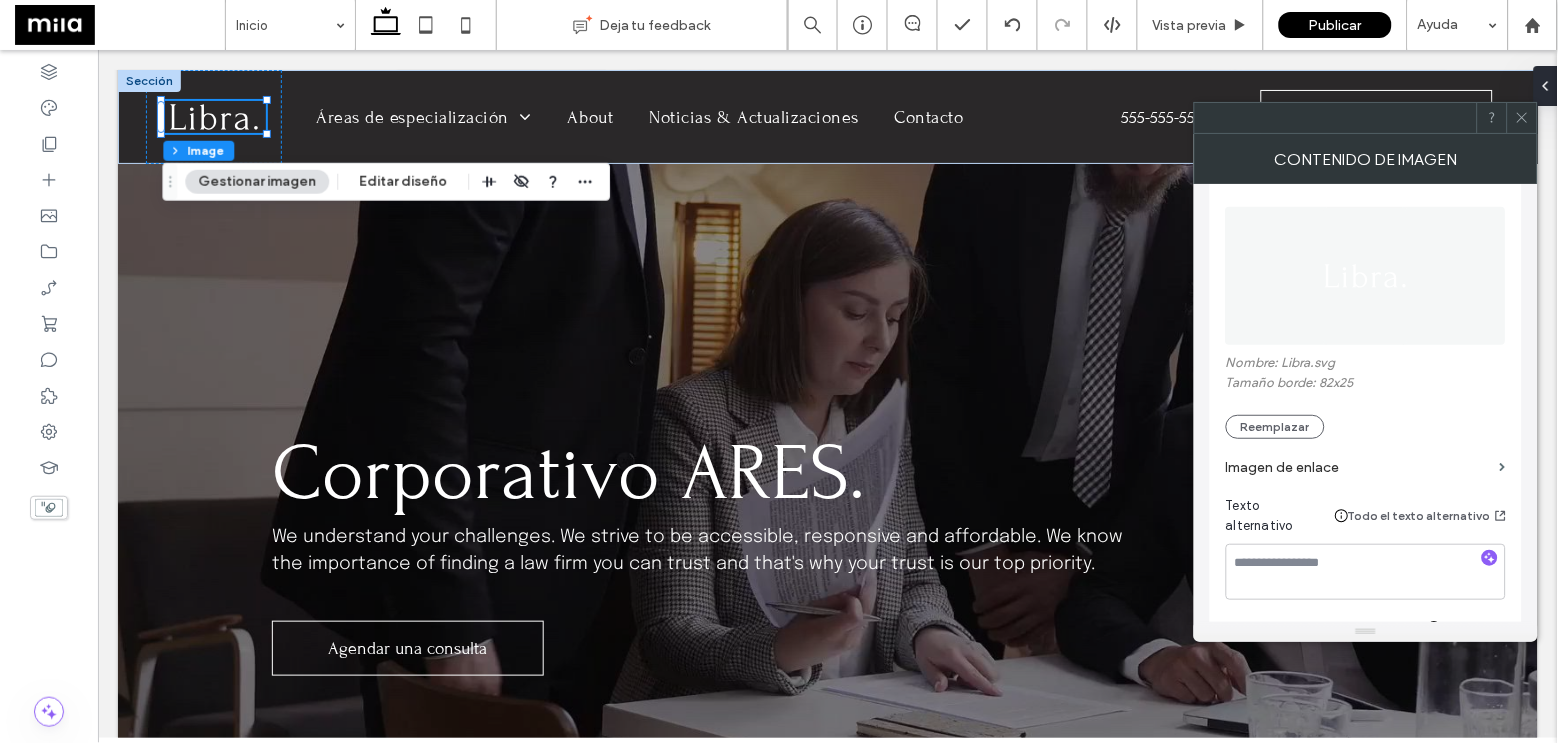 scroll, scrollTop: 265, scrollLeft: 0, axis: vertical 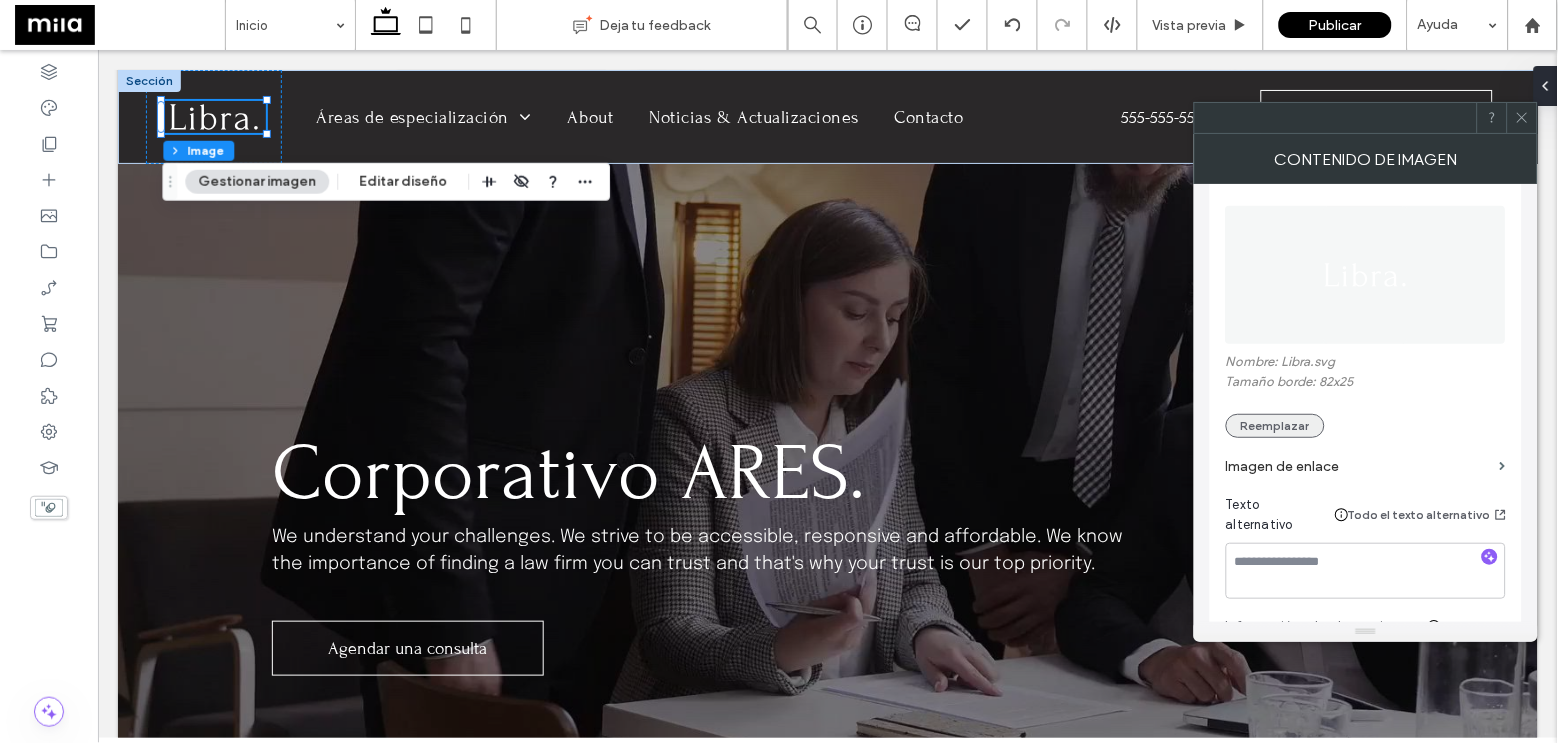 click on "Reemplazar" at bounding box center (1275, 426) 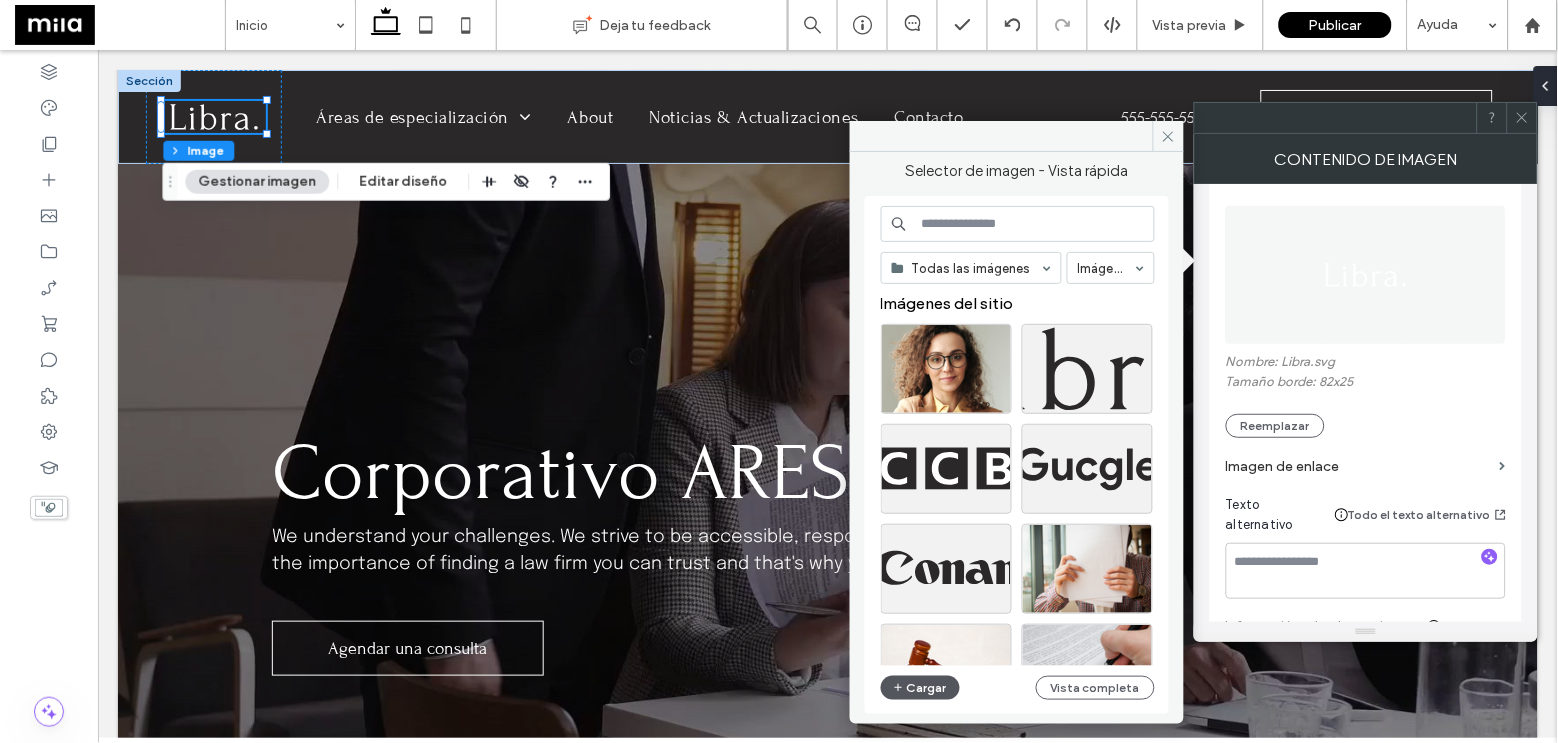 click on "Cargar" at bounding box center [921, 688] 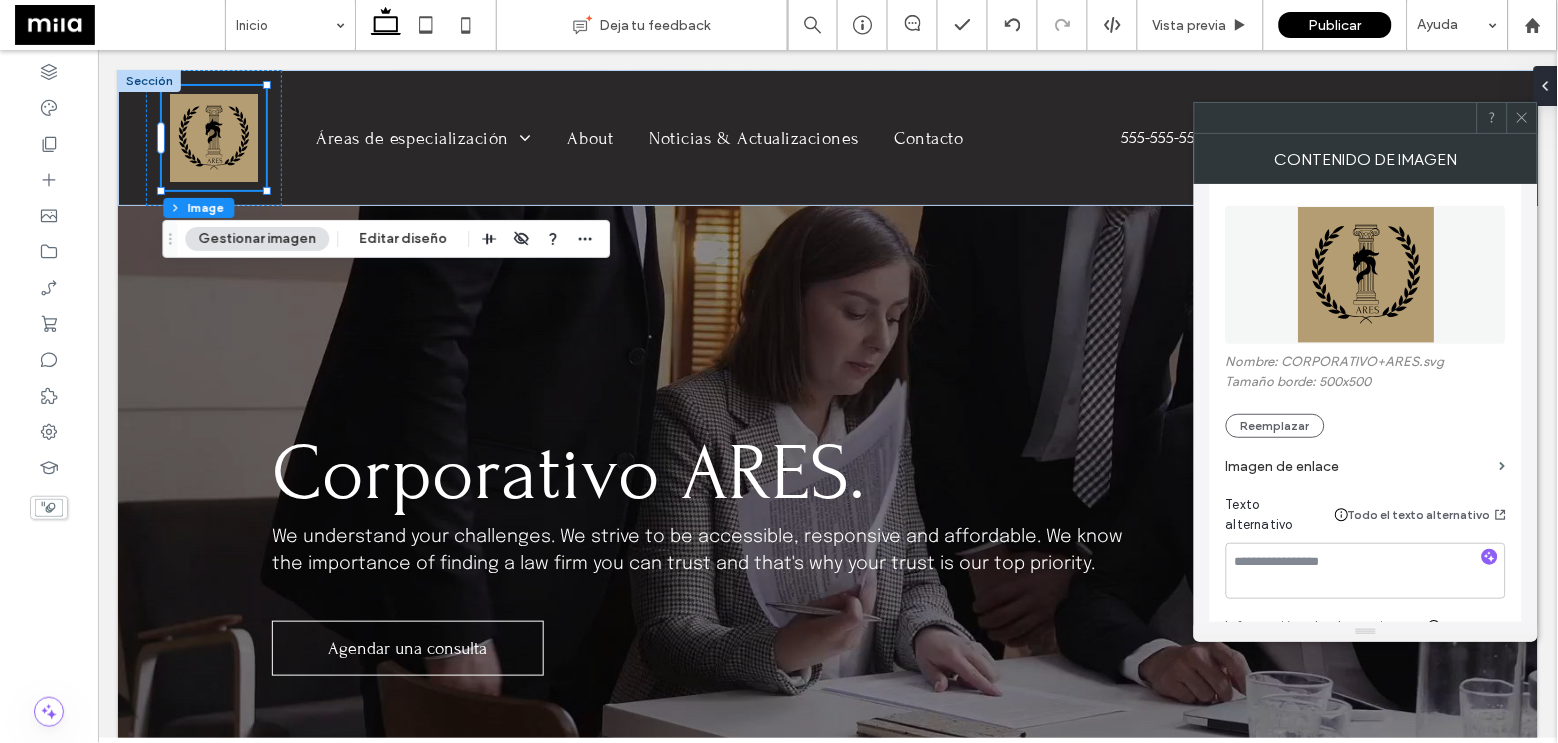 click 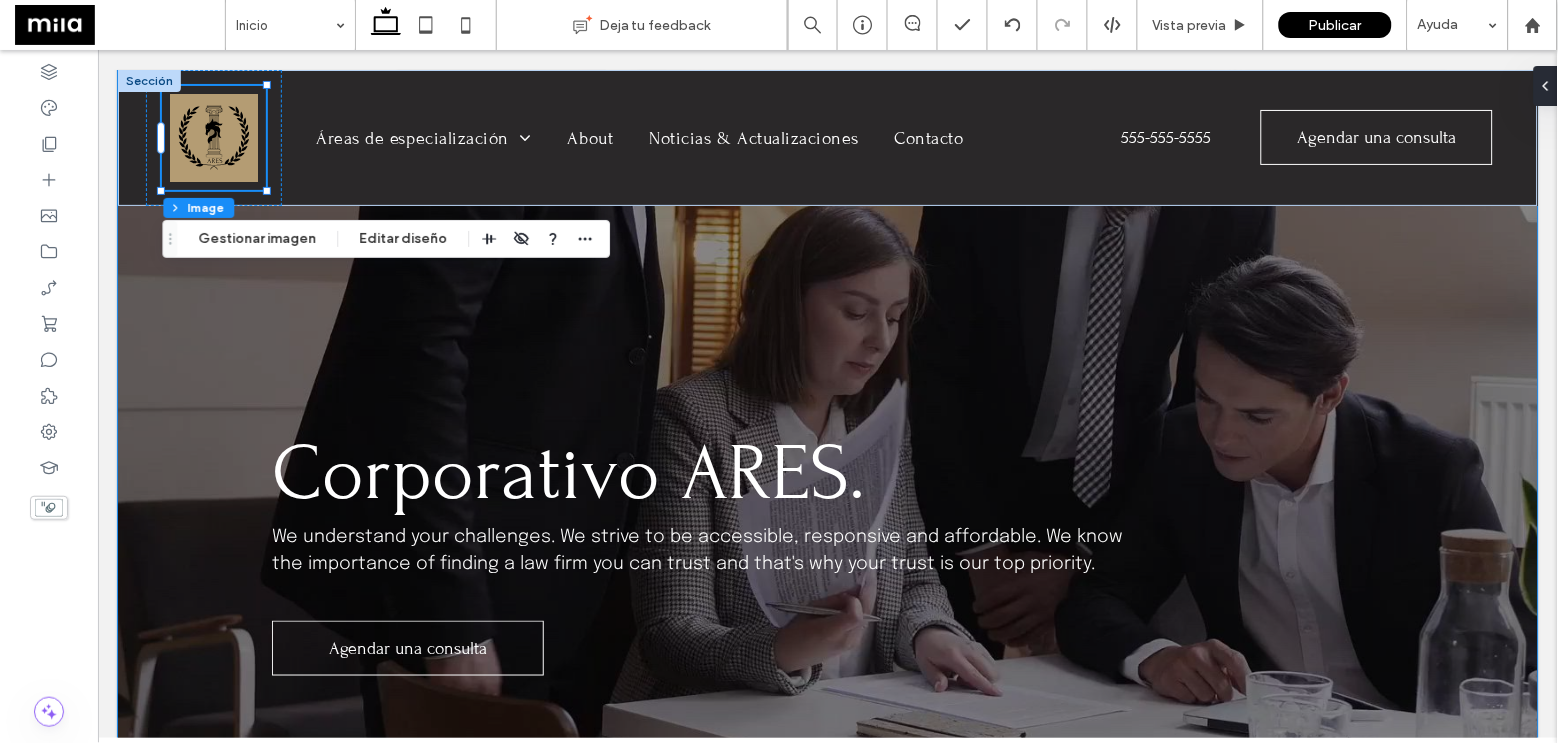 click on "Corporativo ARES.
We understand your challenges. We strive to be accessible, responsive and affordable. We know the importance of finding a law firm you can trust and that's why your trust is our top priority.
Agendar una consulta" at bounding box center (827, 327) 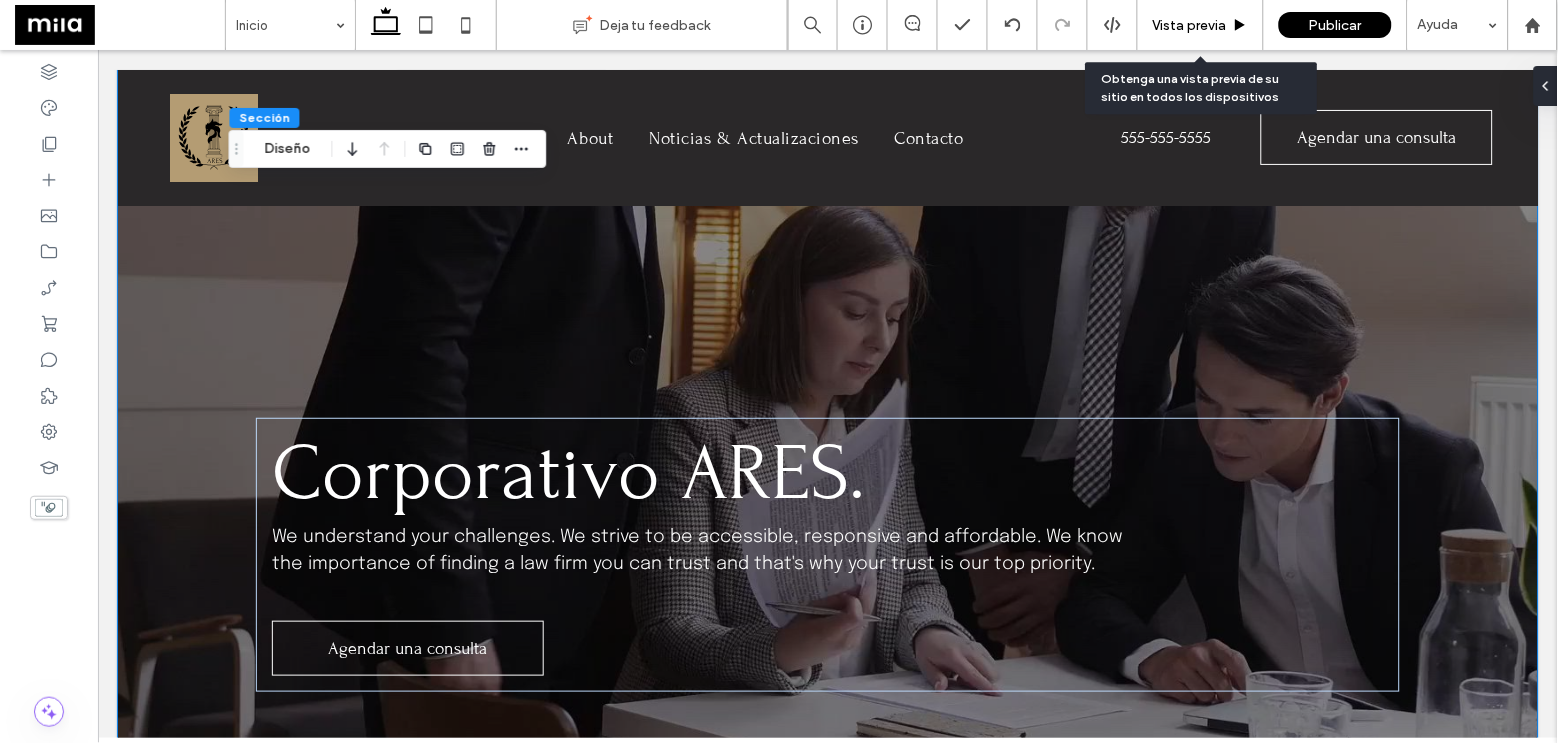click on "Vista previa" at bounding box center [1190, 25] 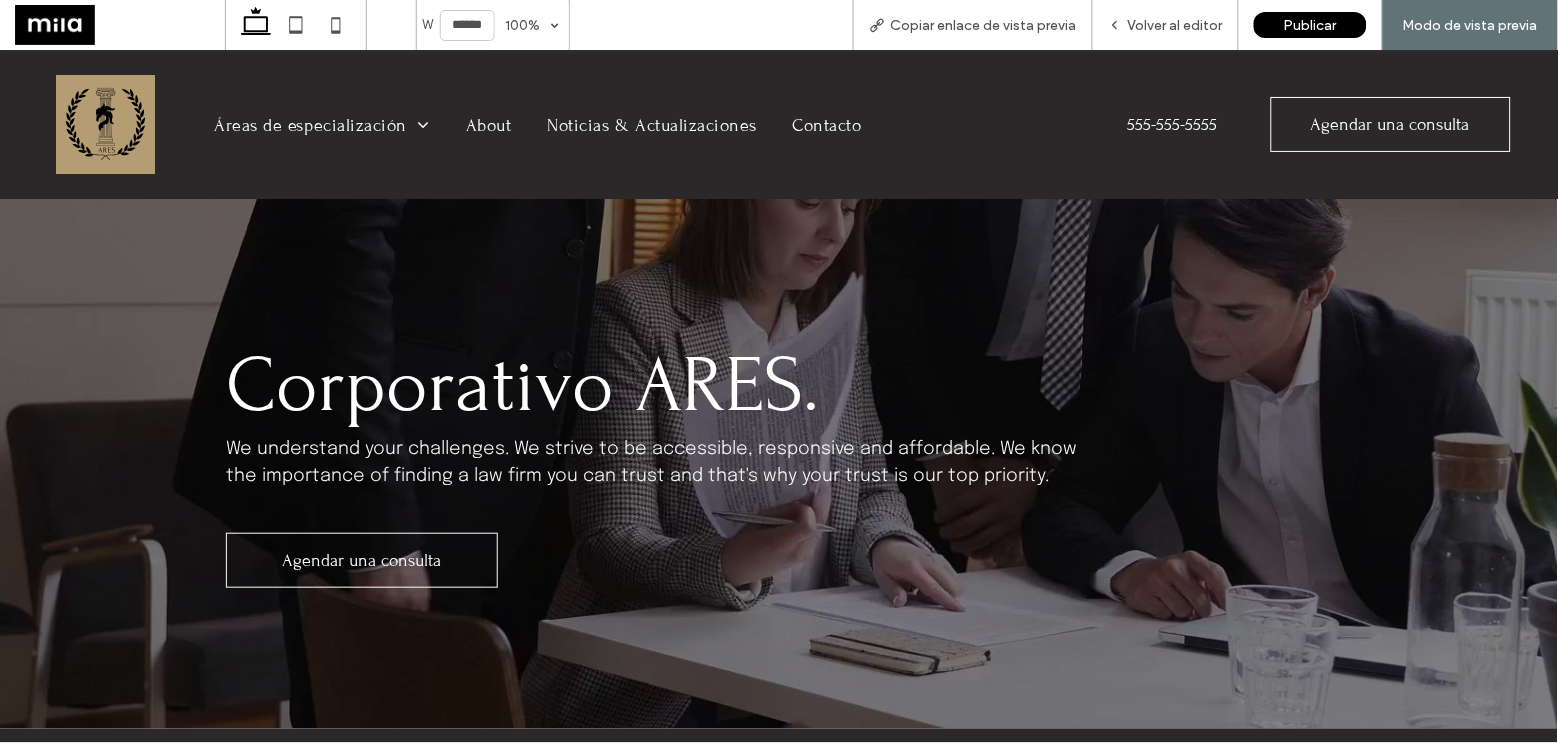 scroll, scrollTop: 342, scrollLeft: 0, axis: vertical 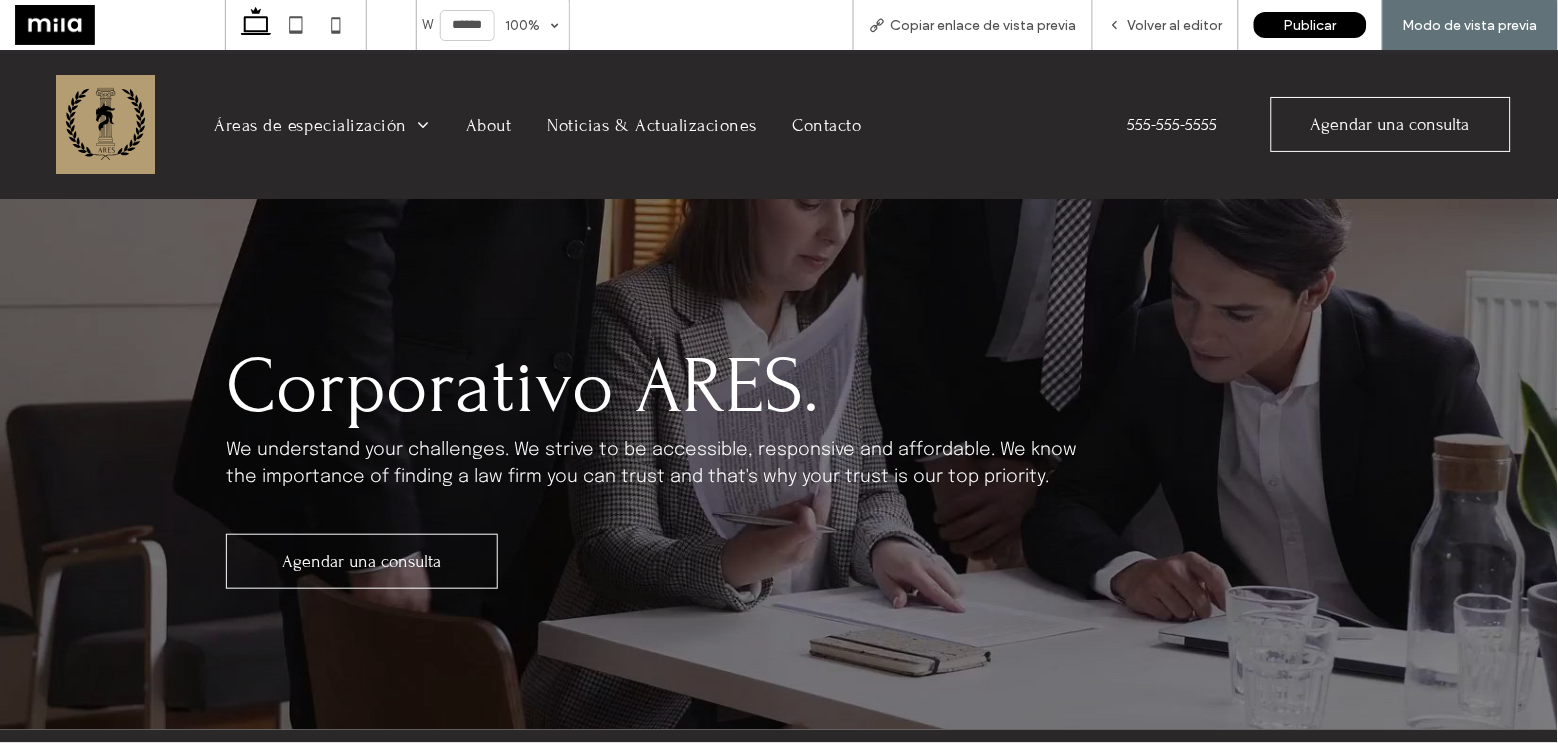 click at bounding box center [106, 124] 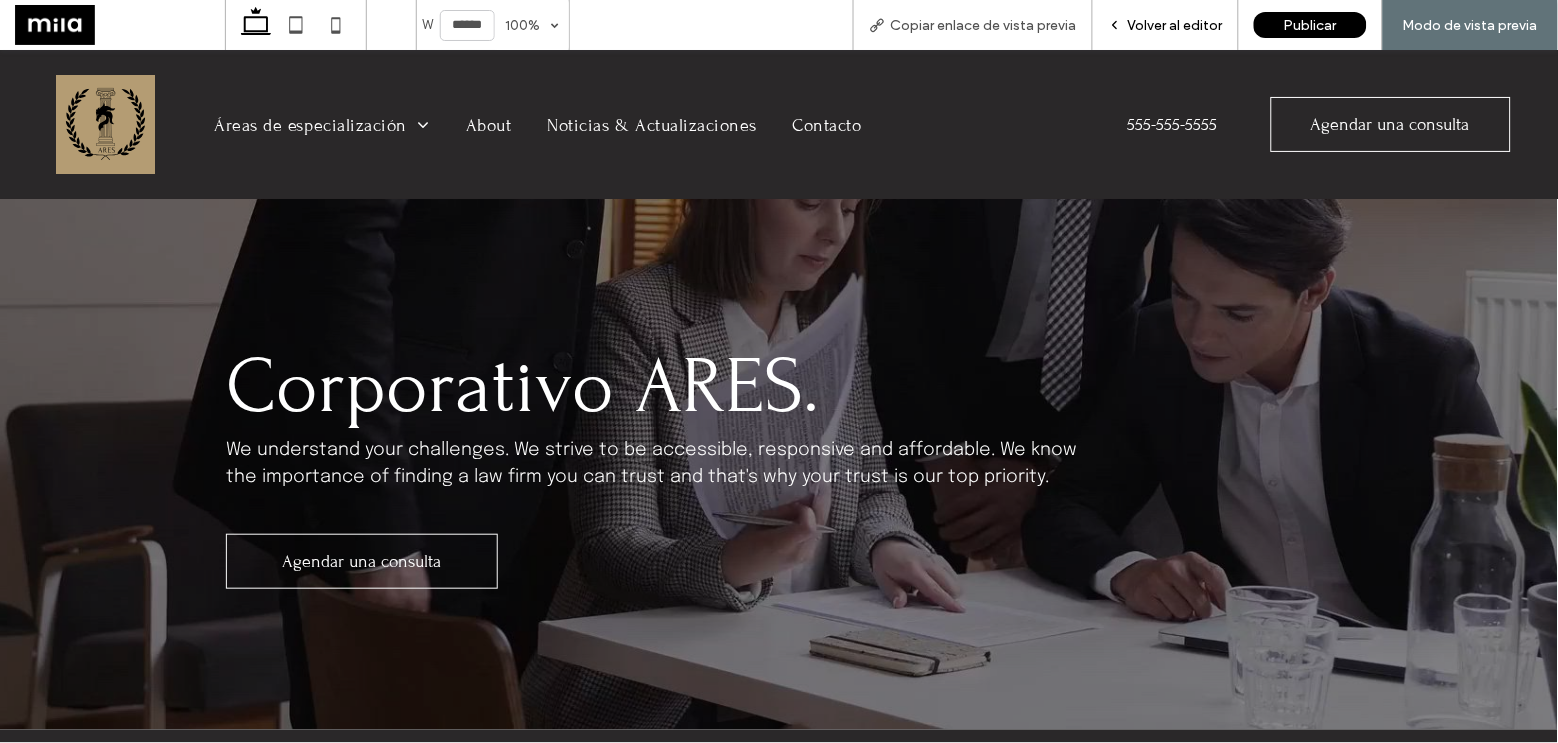 click on "Volver al editor" at bounding box center (1175, 25) 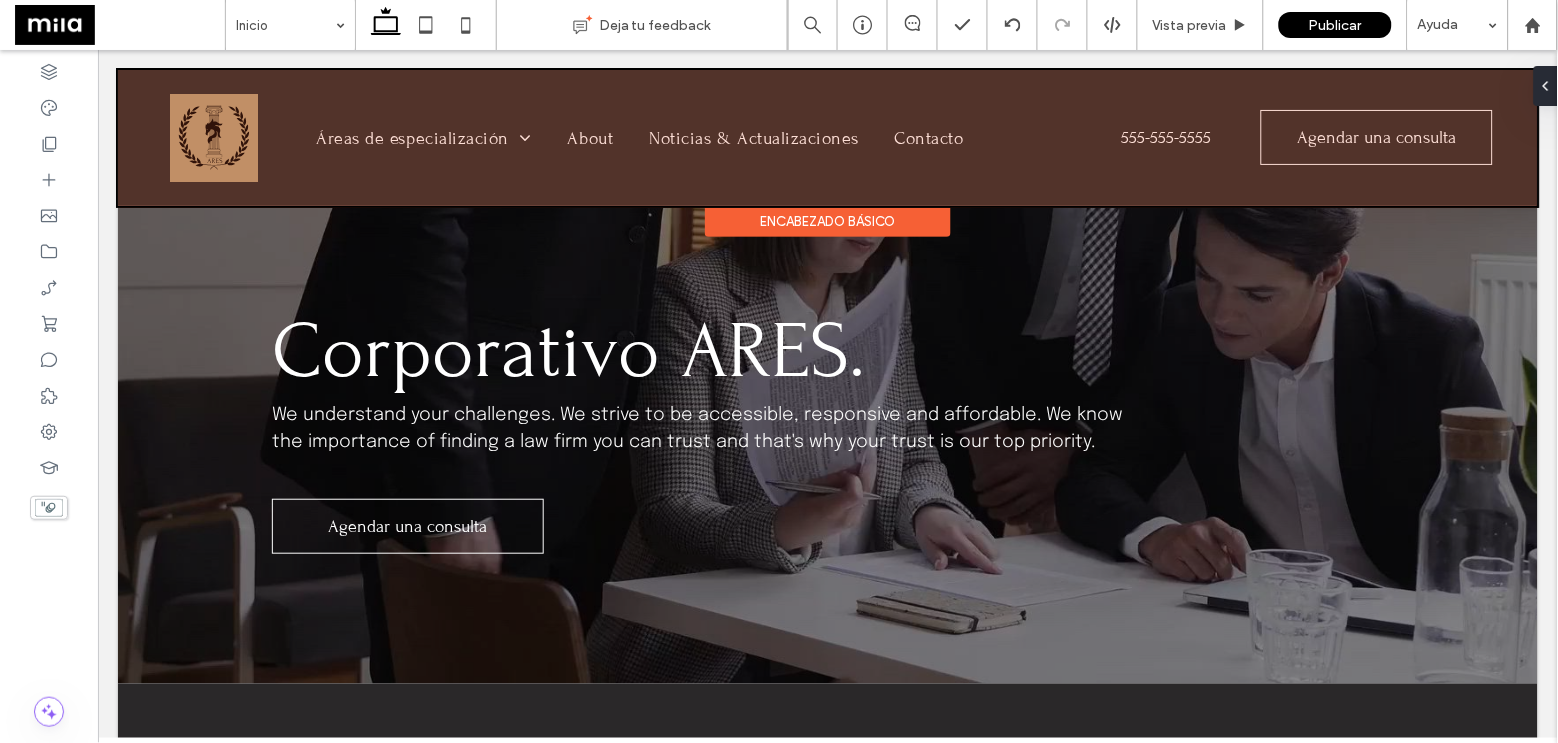 click at bounding box center [827, 137] 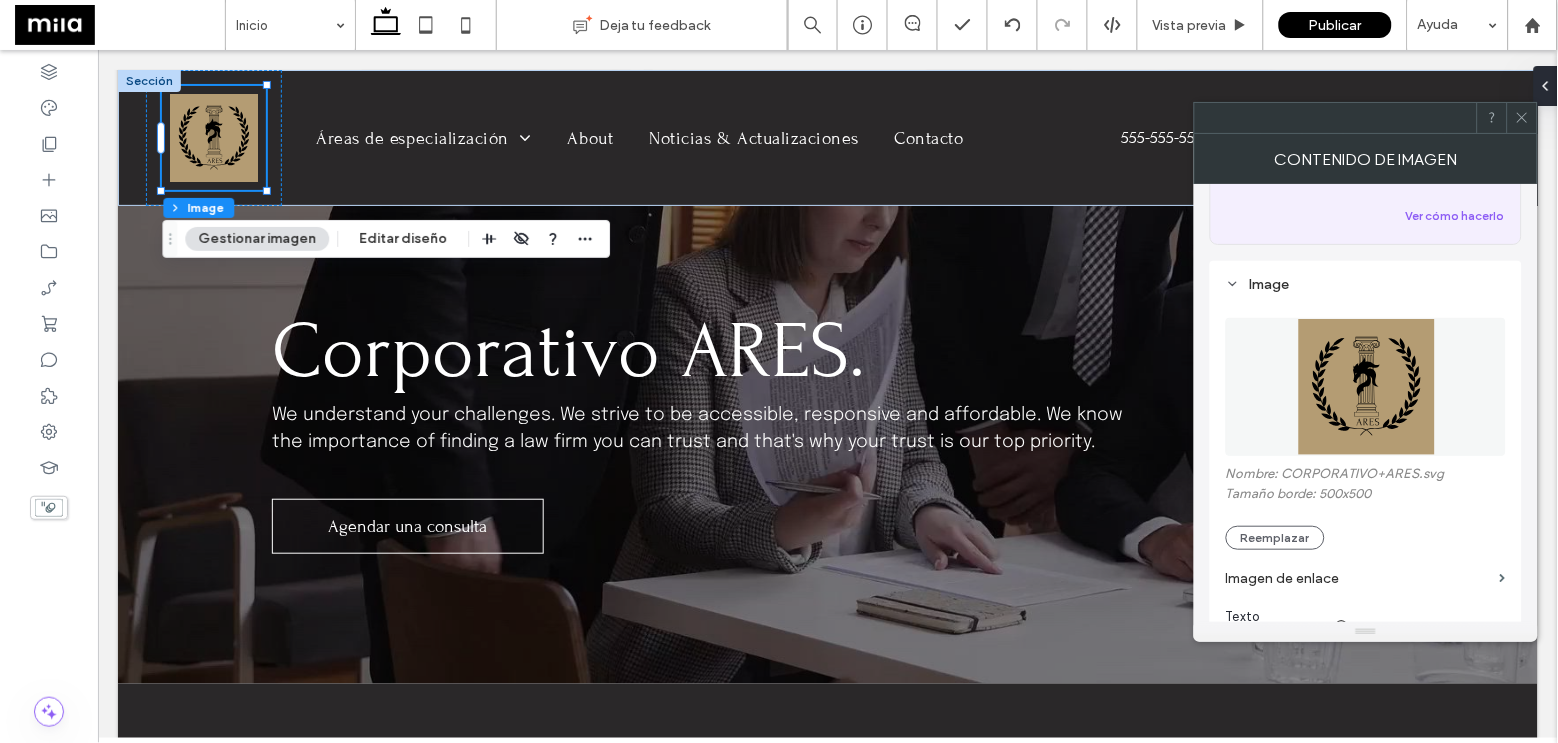 scroll, scrollTop: 313, scrollLeft: 0, axis: vertical 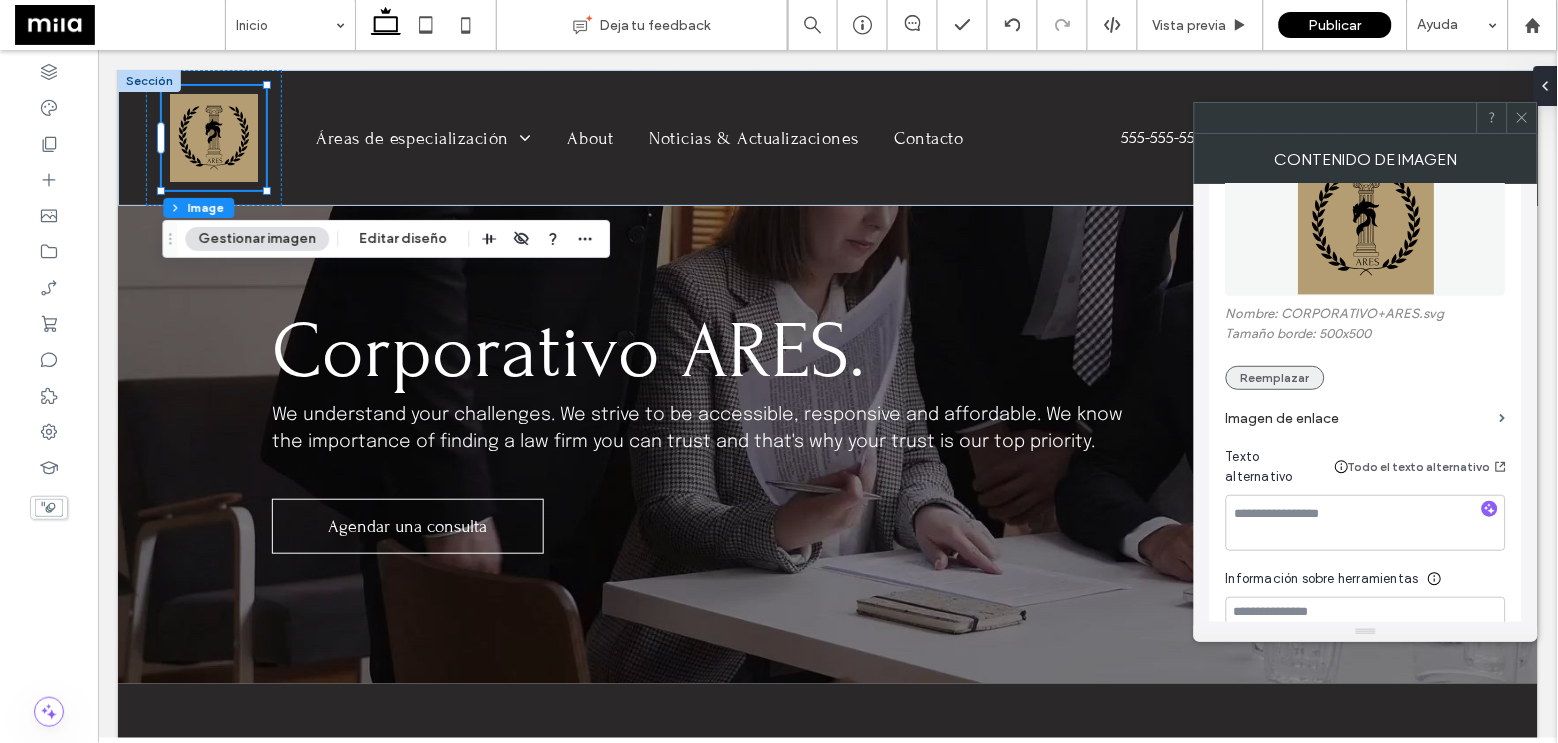click on "Reemplazar" at bounding box center (1275, 378) 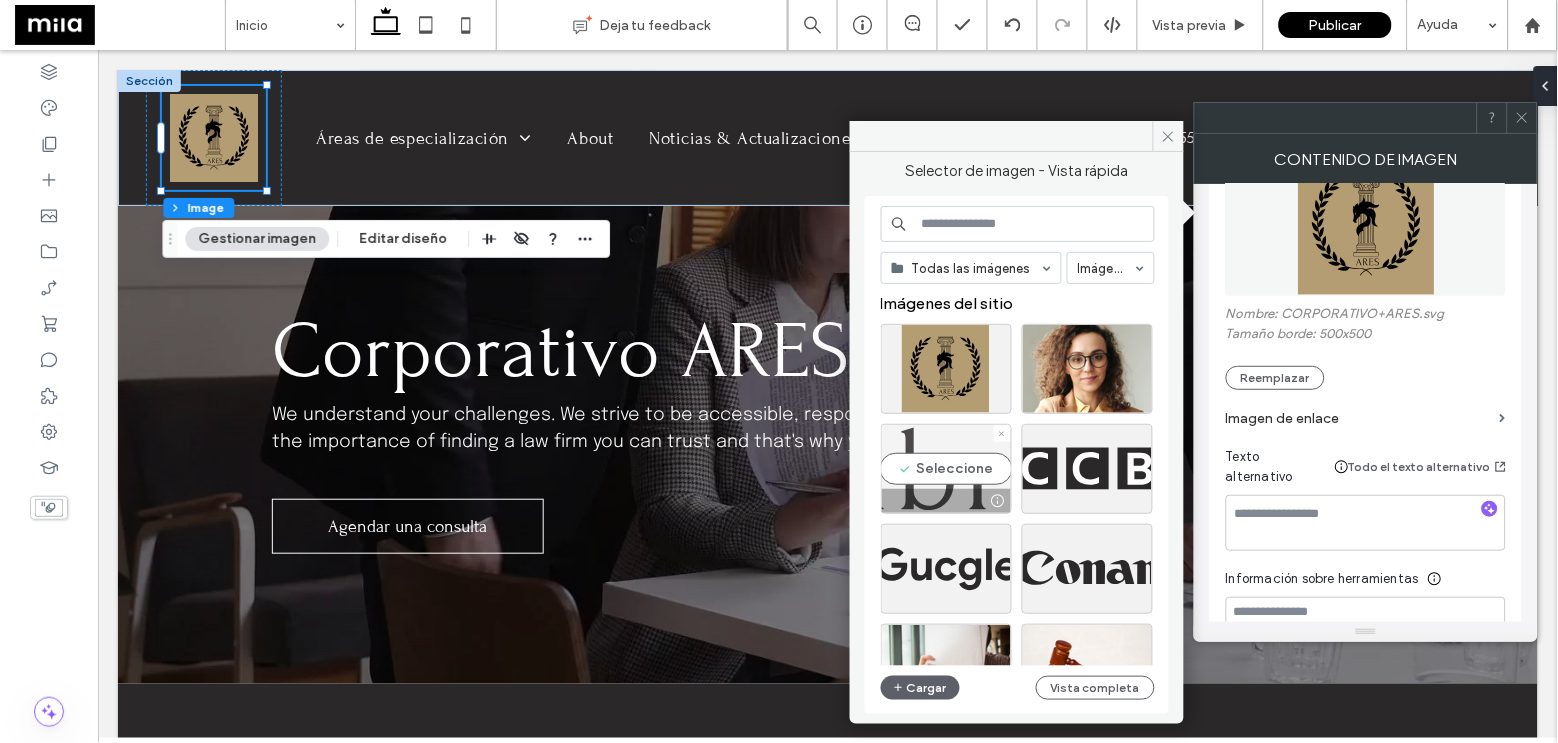 click on "Seleccione" at bounding box center (946, 469) 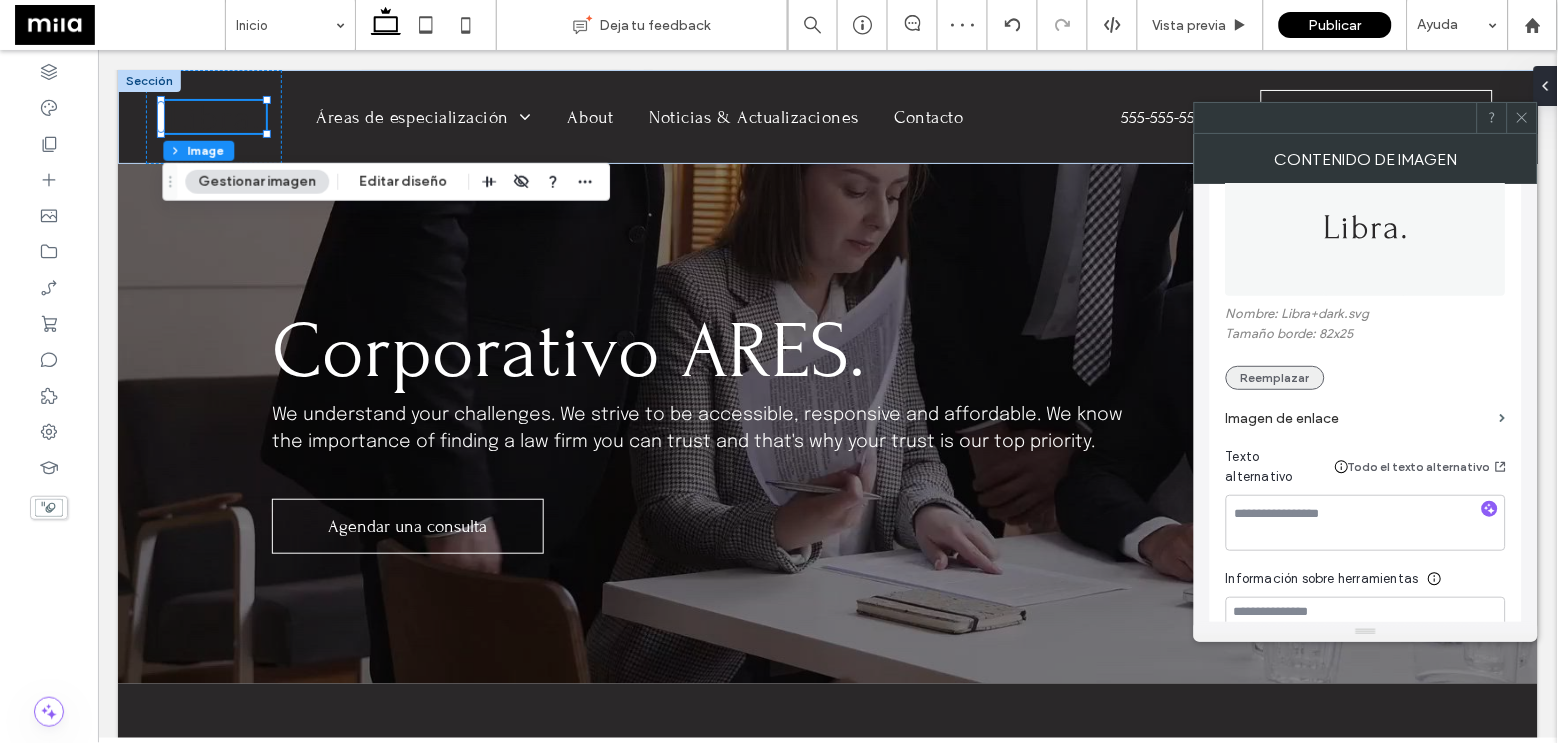 click on "Reemplazar" at bounding box center (1275, 378) 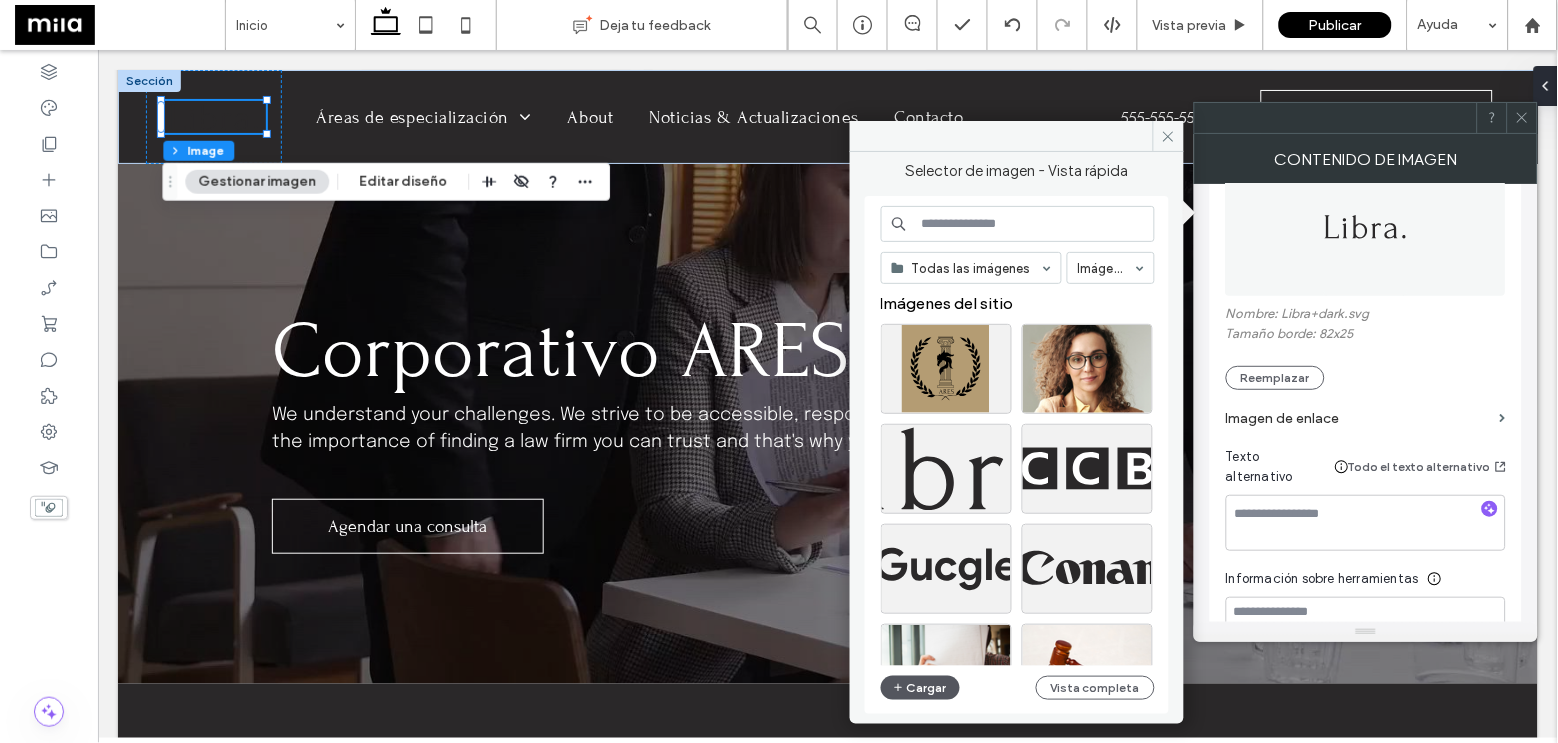 click on "Cargar" at bounding box center (921, 688) 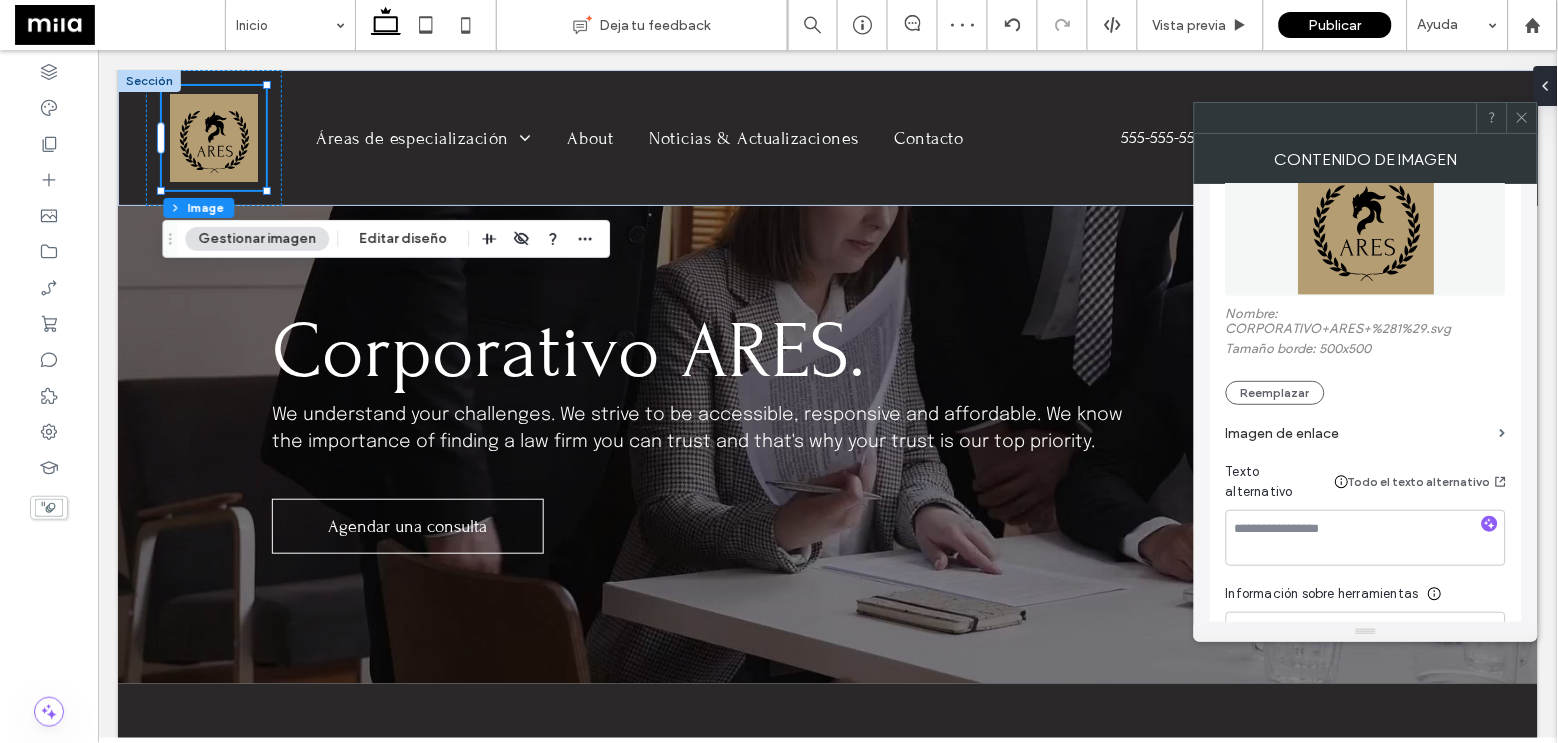 click 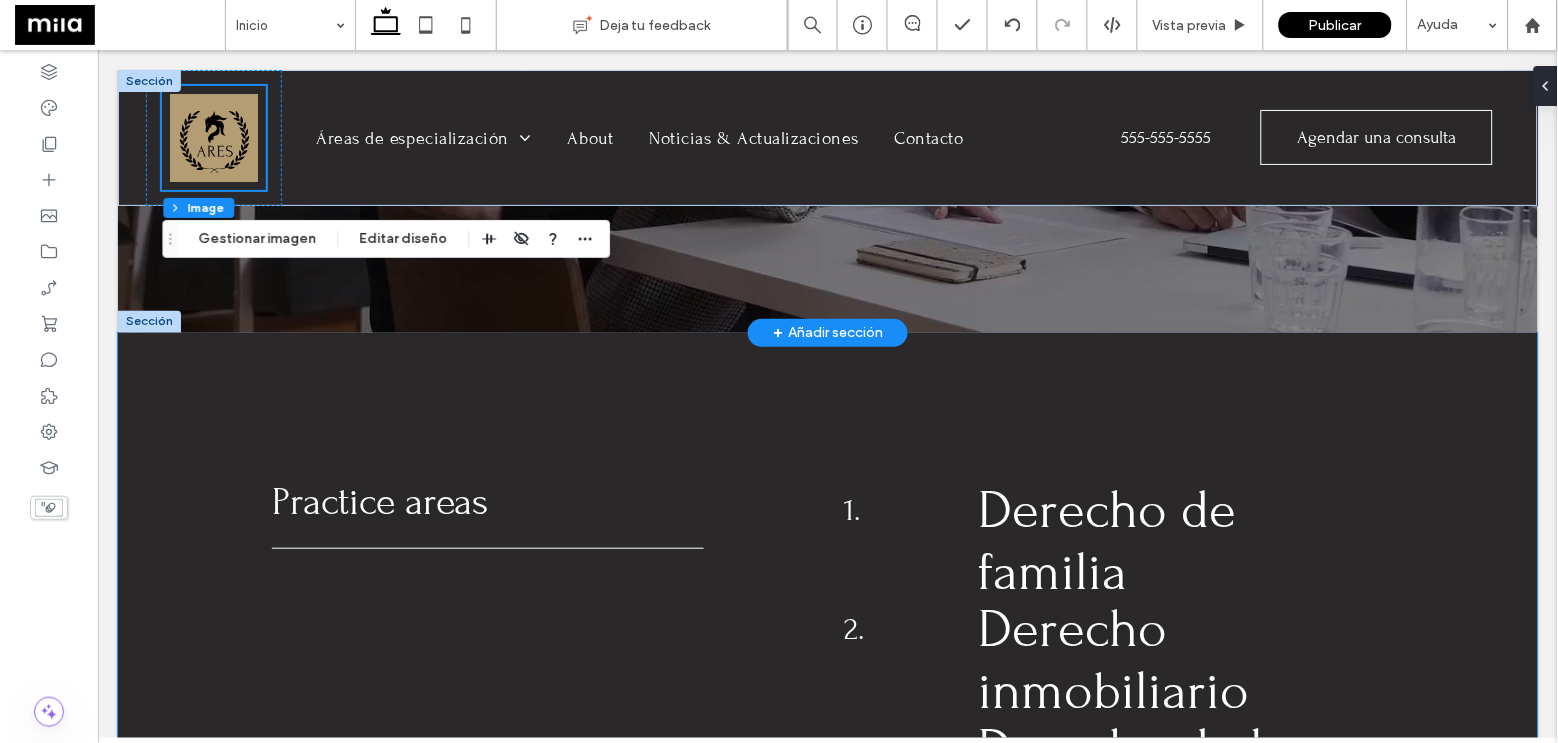 scroll, scrollTop: 0, scrollLeft: 0, axis: both 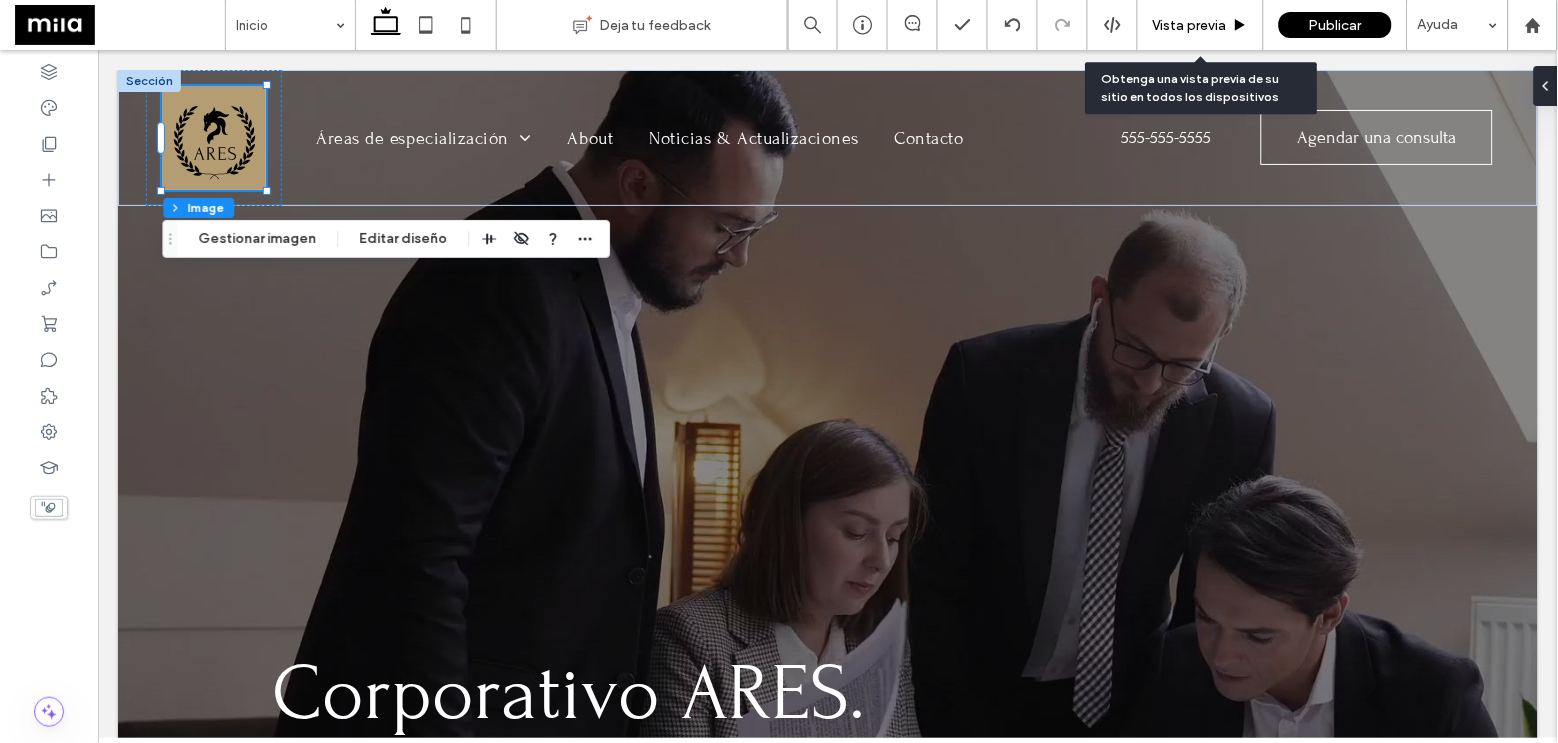 click on "Vista previa" at bounding box center [1190, 25] 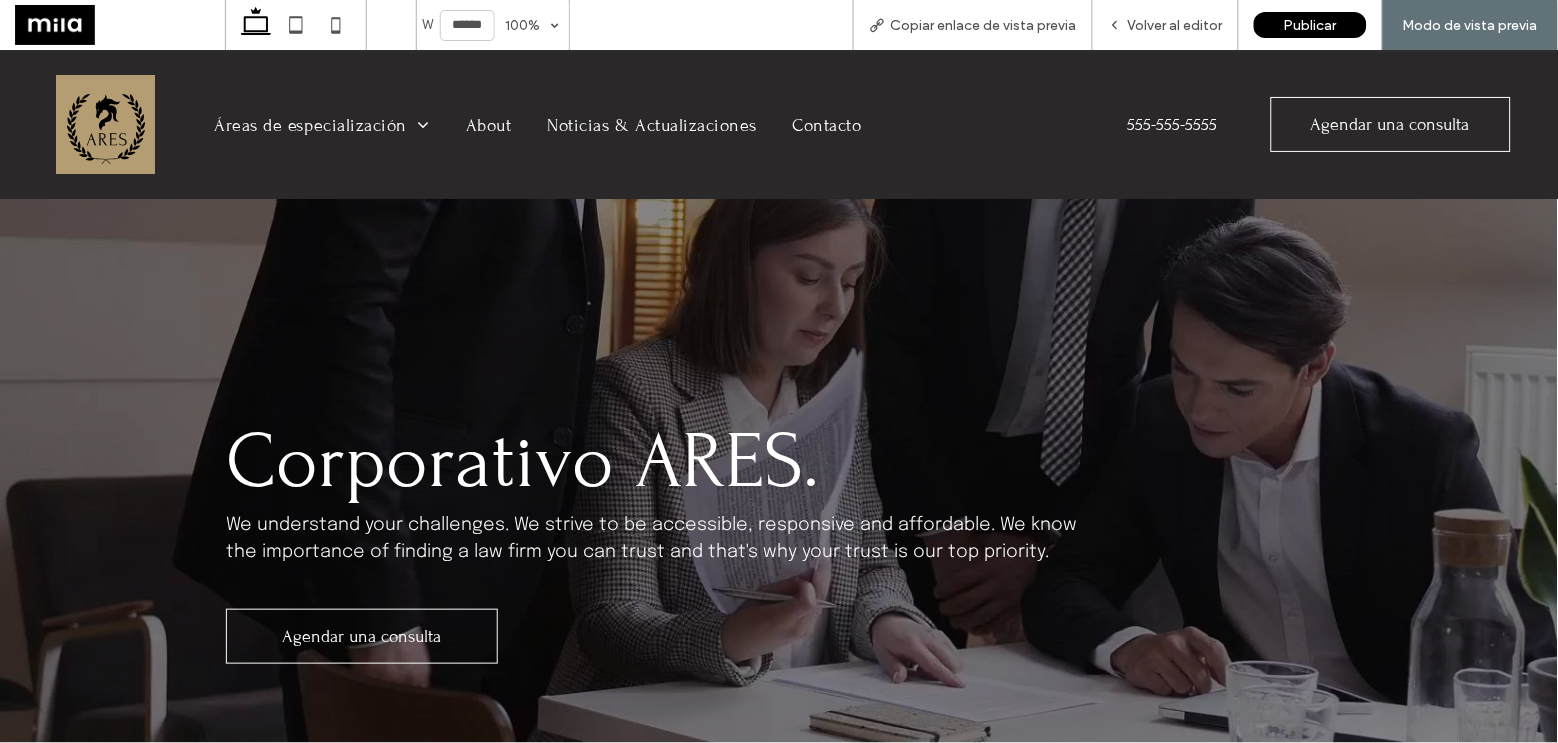 scroll, scrollTop: 0, scrollLeft: 0, axis: both 